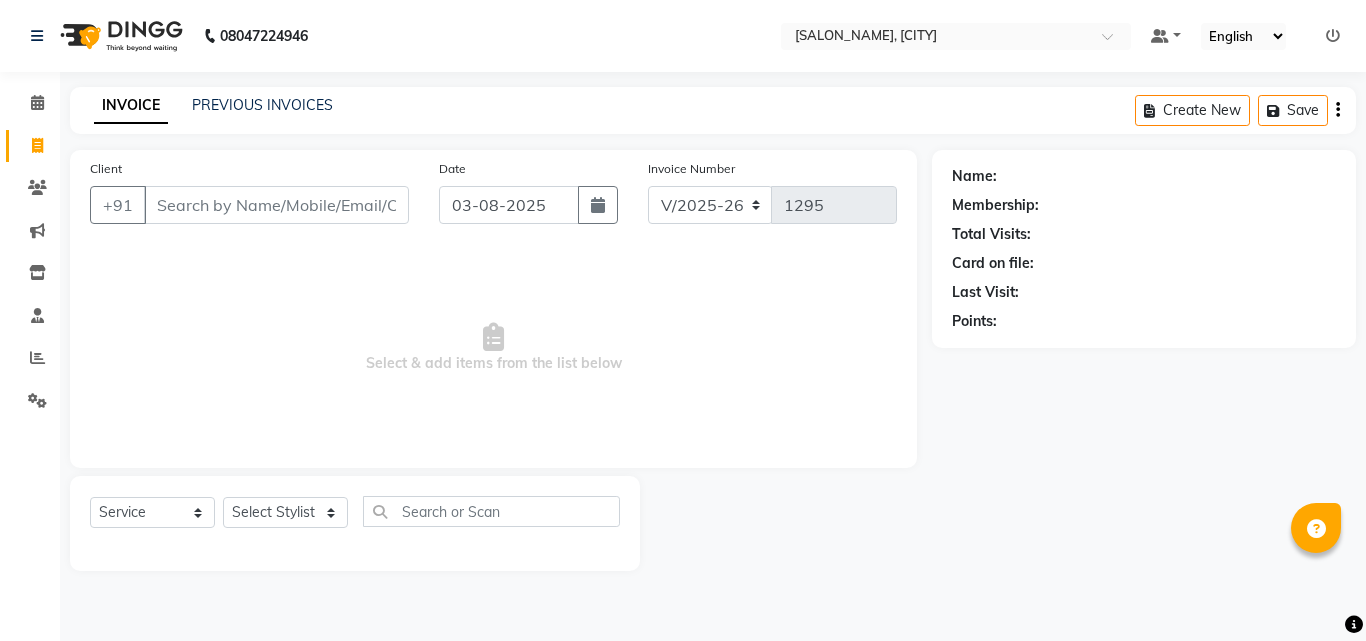 select on "39" 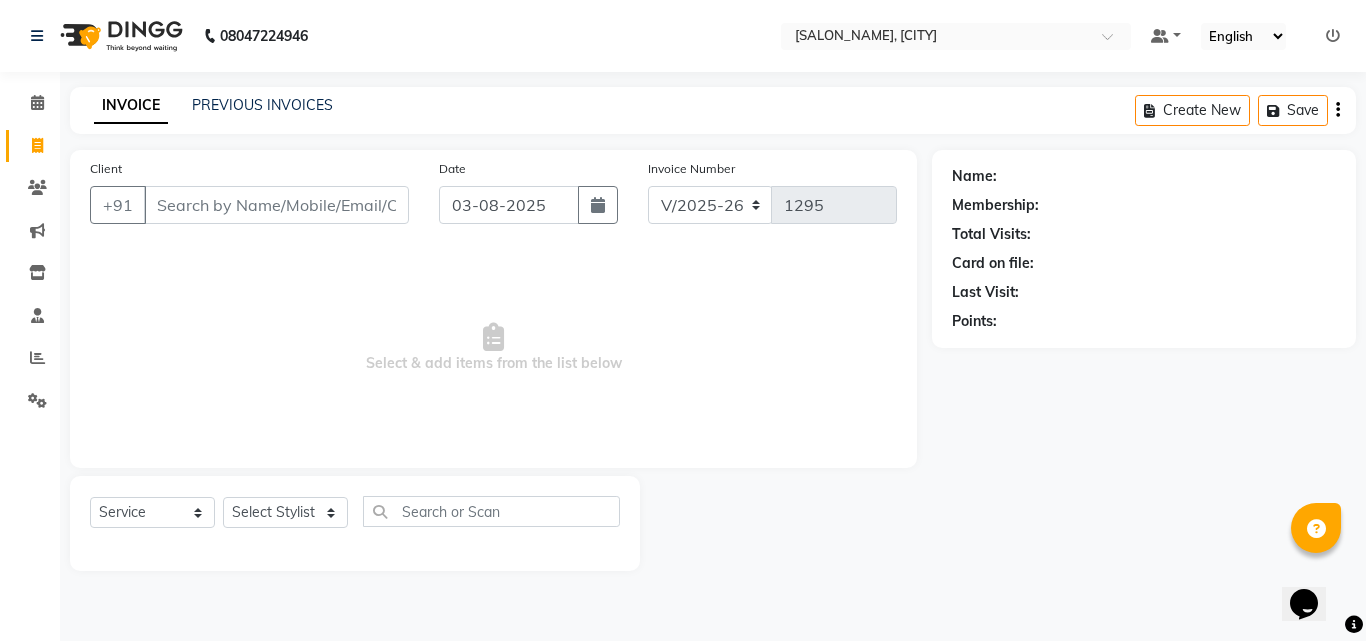 scroll, scrollTop: 0, scrollLeft: 0, axis: both 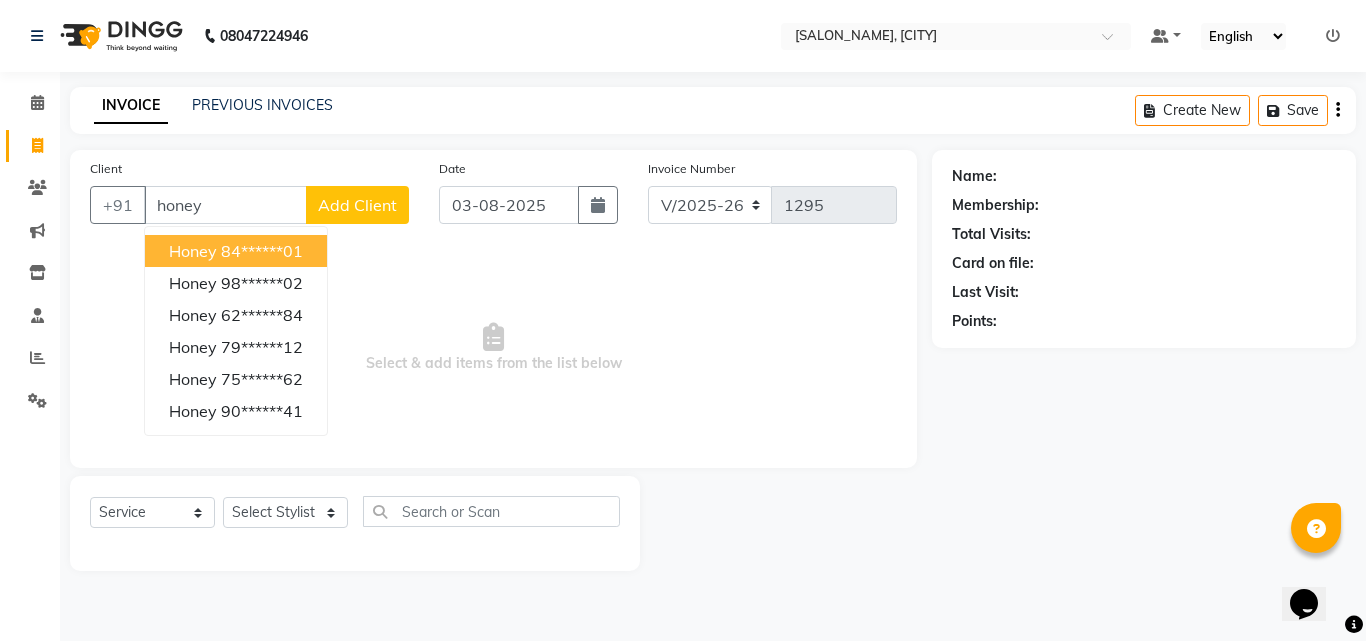 click on "honey" at bounding box center [225, 205] 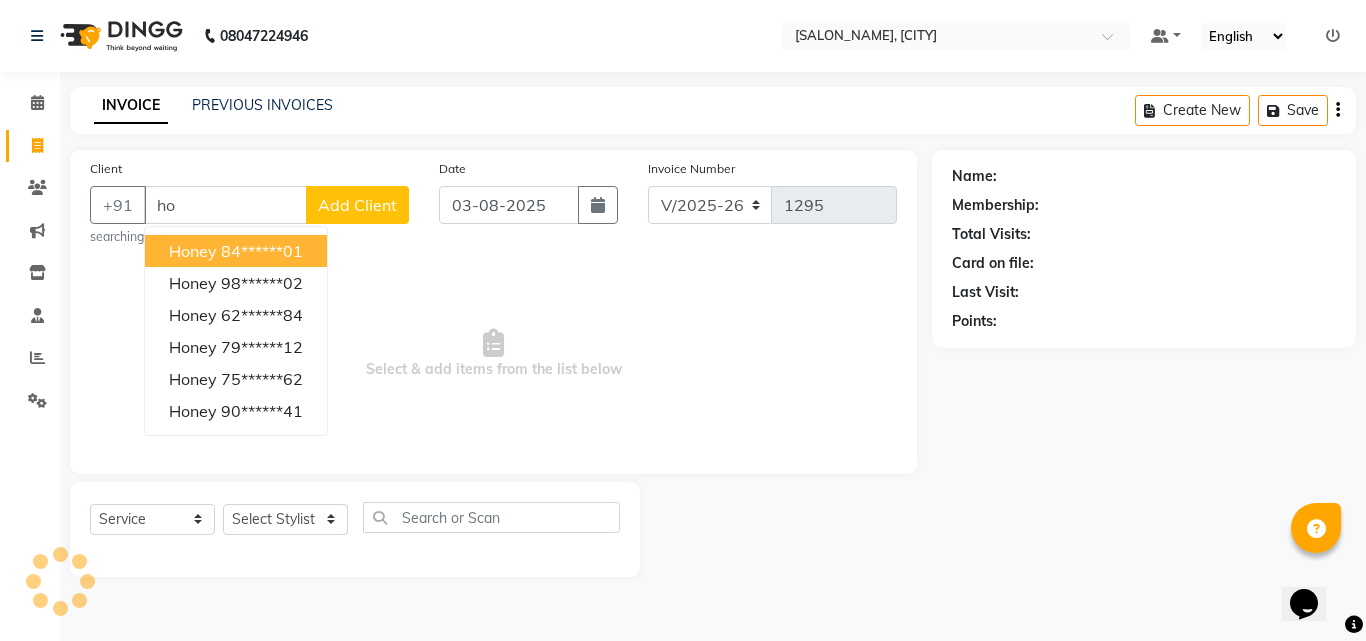 type on "h" 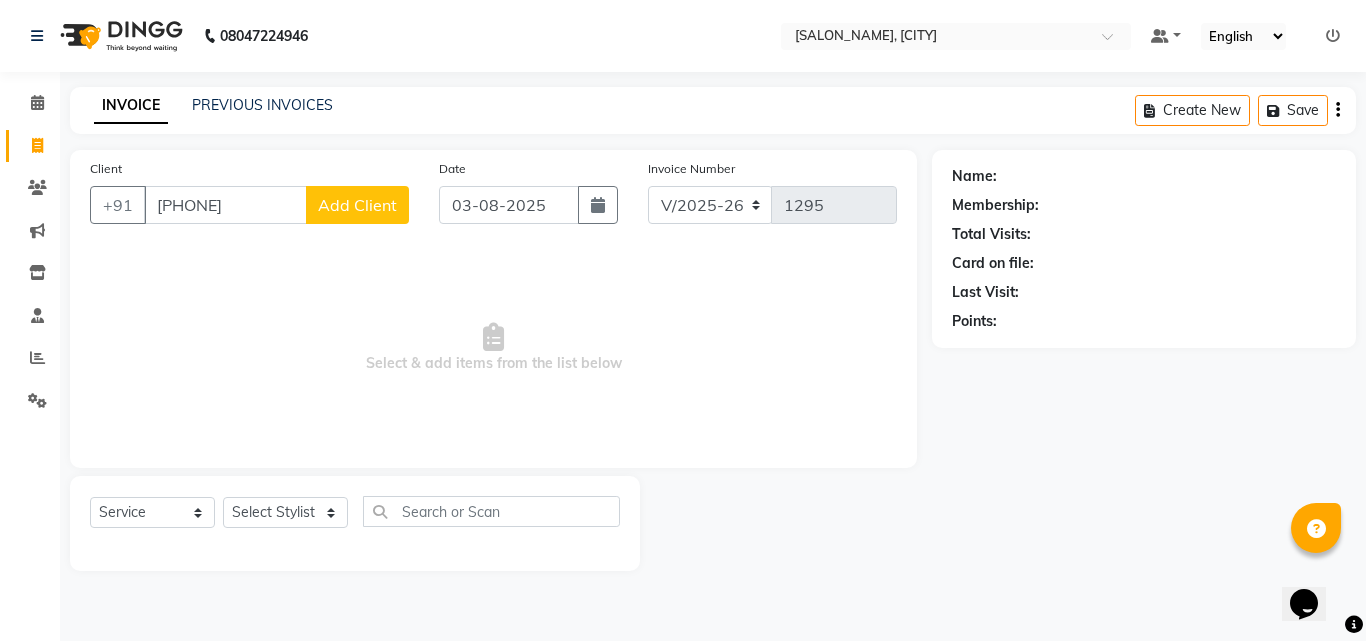 type on "[PHONE]" 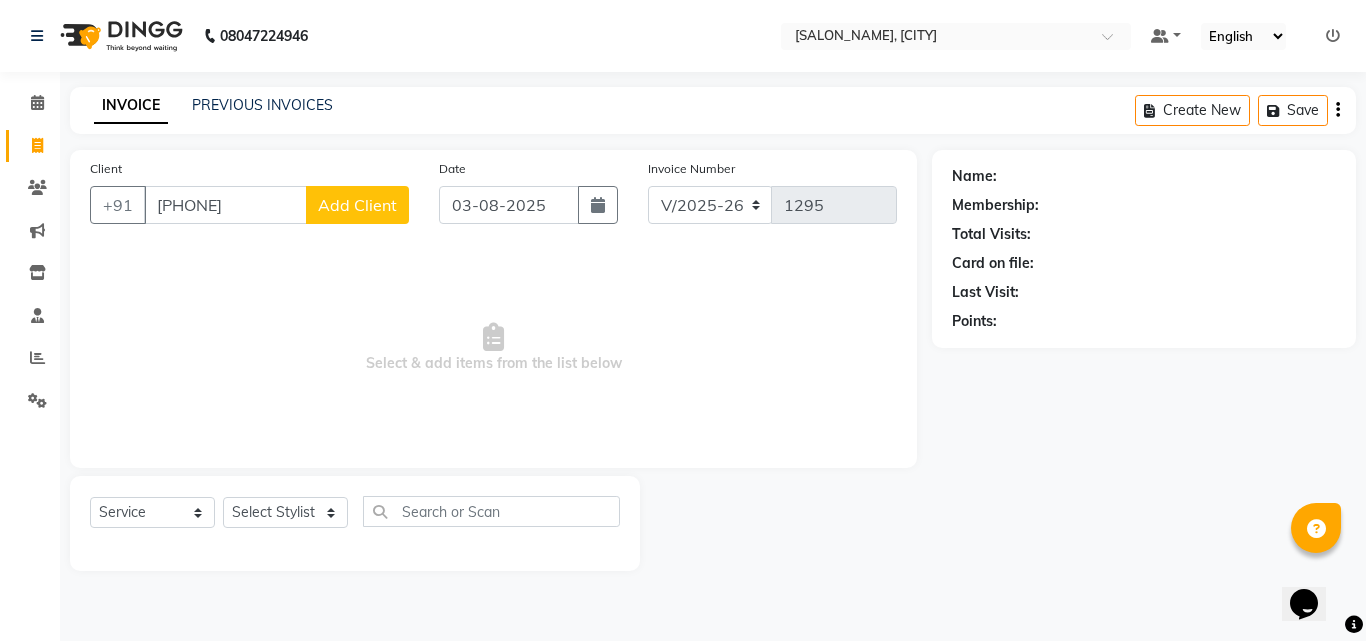select on "32" 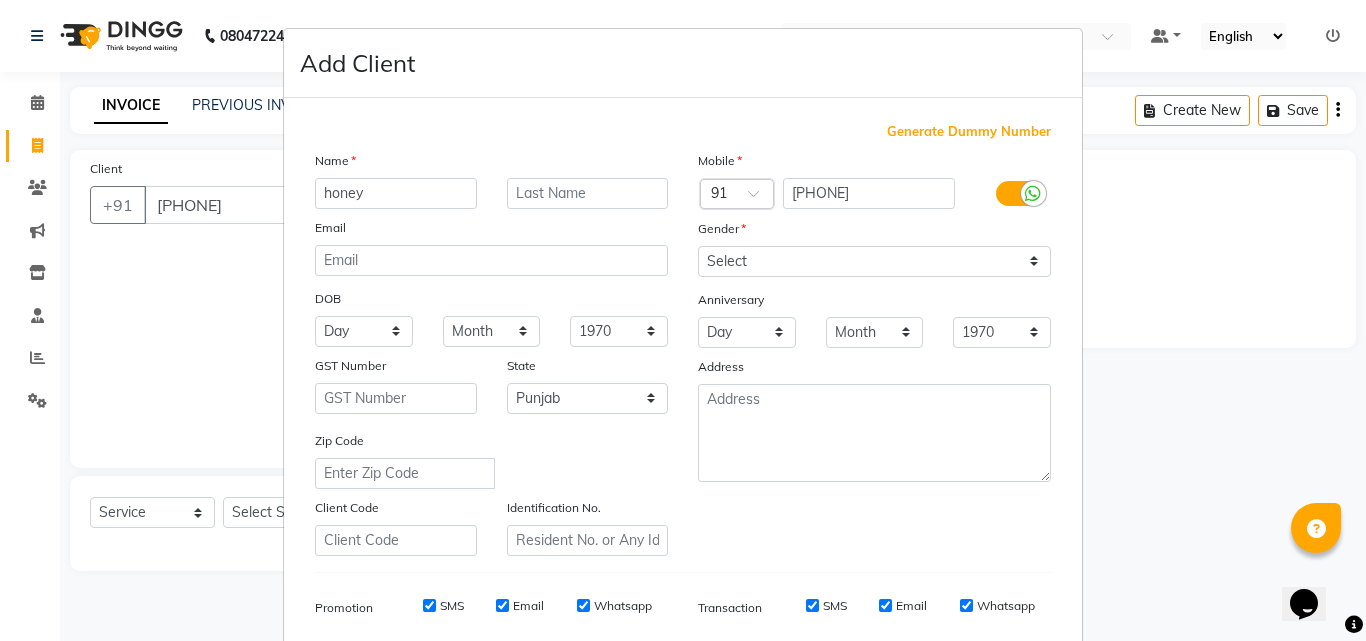 type on "honey" 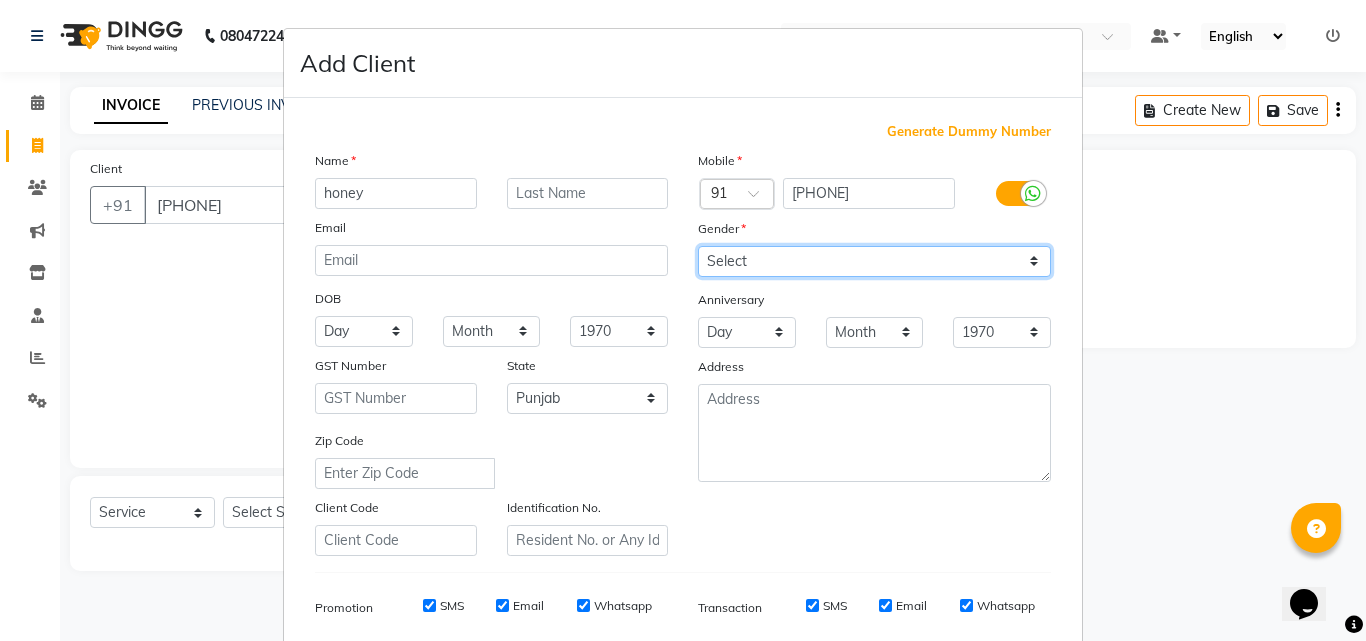 click on "Select Male Female Other Prefer Not To Say" at bounding box center (874, 261) 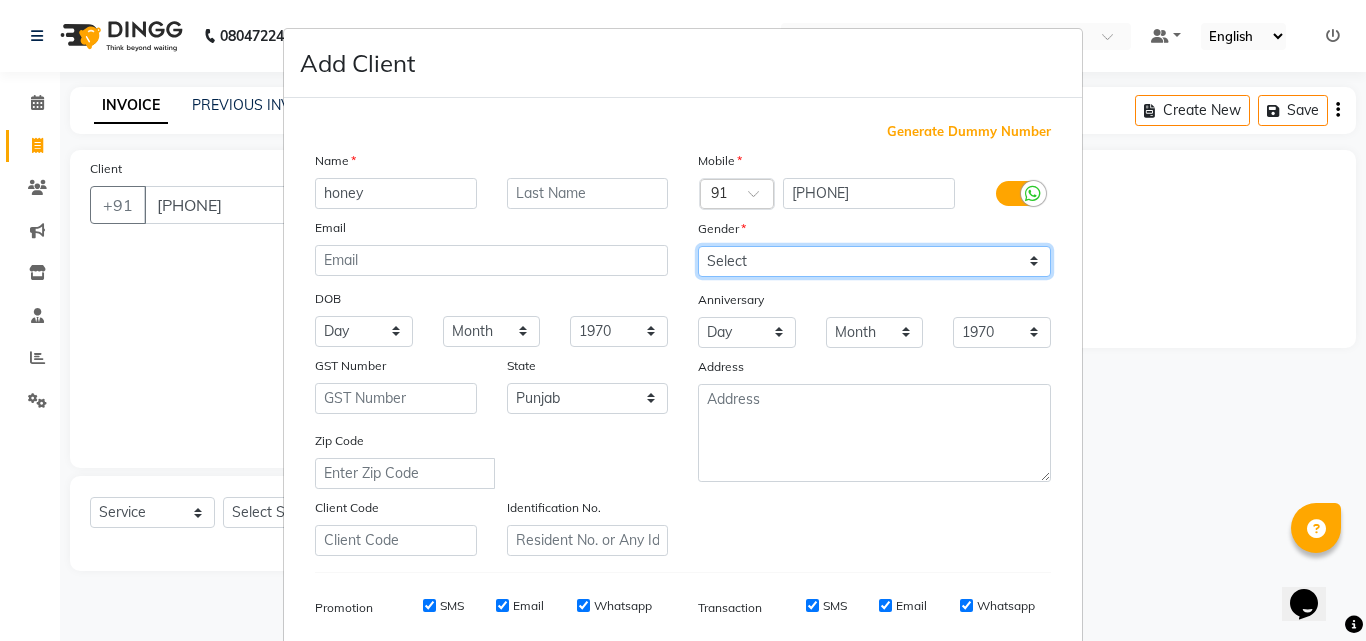 click on "Select Male Female Other Prefer Not To Say" at bounding box center (874, 261) 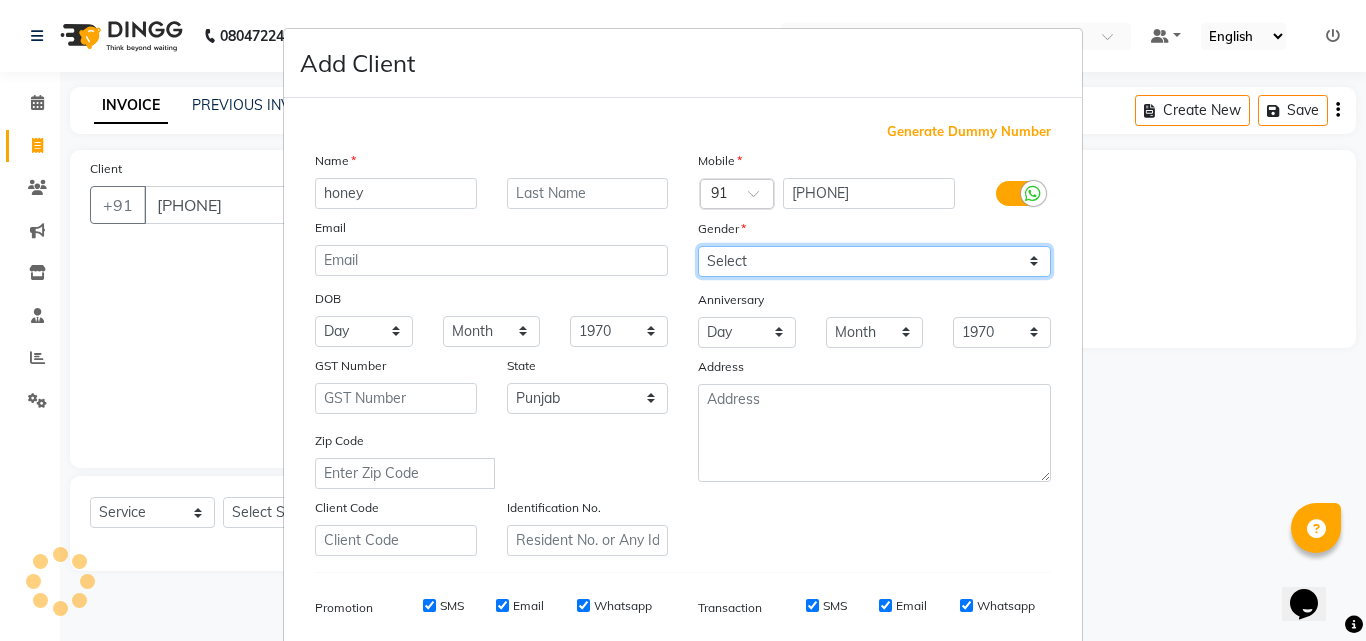 select on "male" 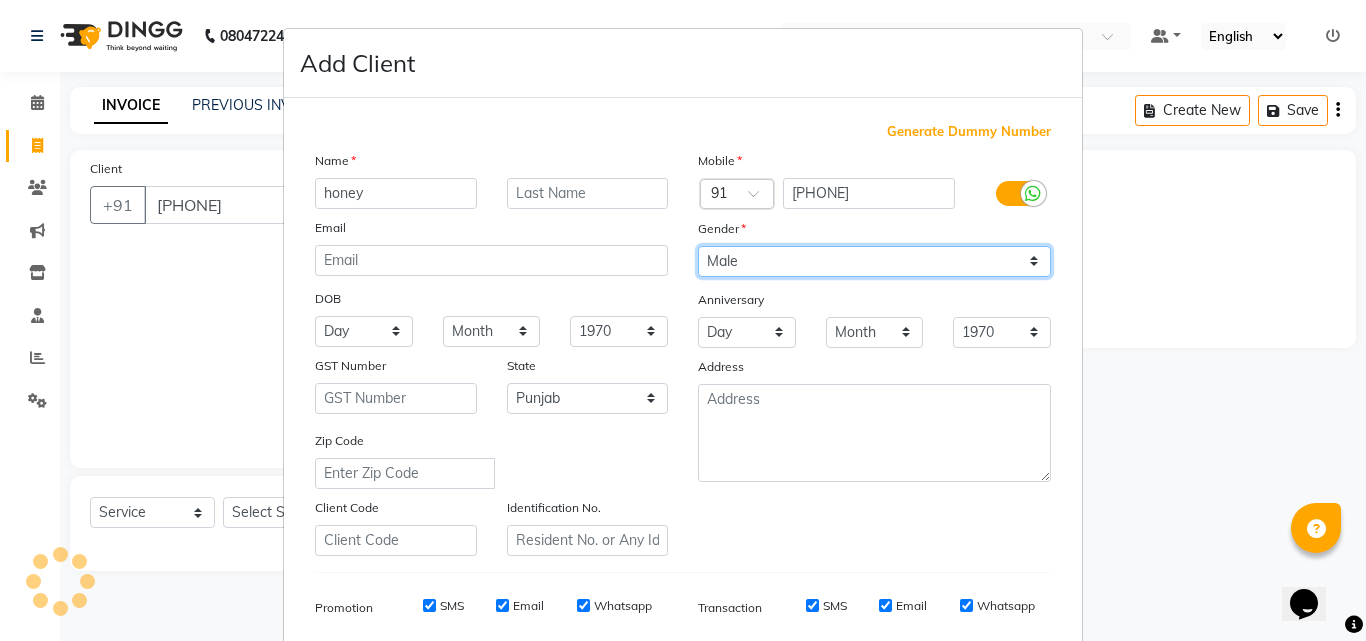 click on "Select Male Female Other Prefer Not To Say" at bounding box center [874, 261] 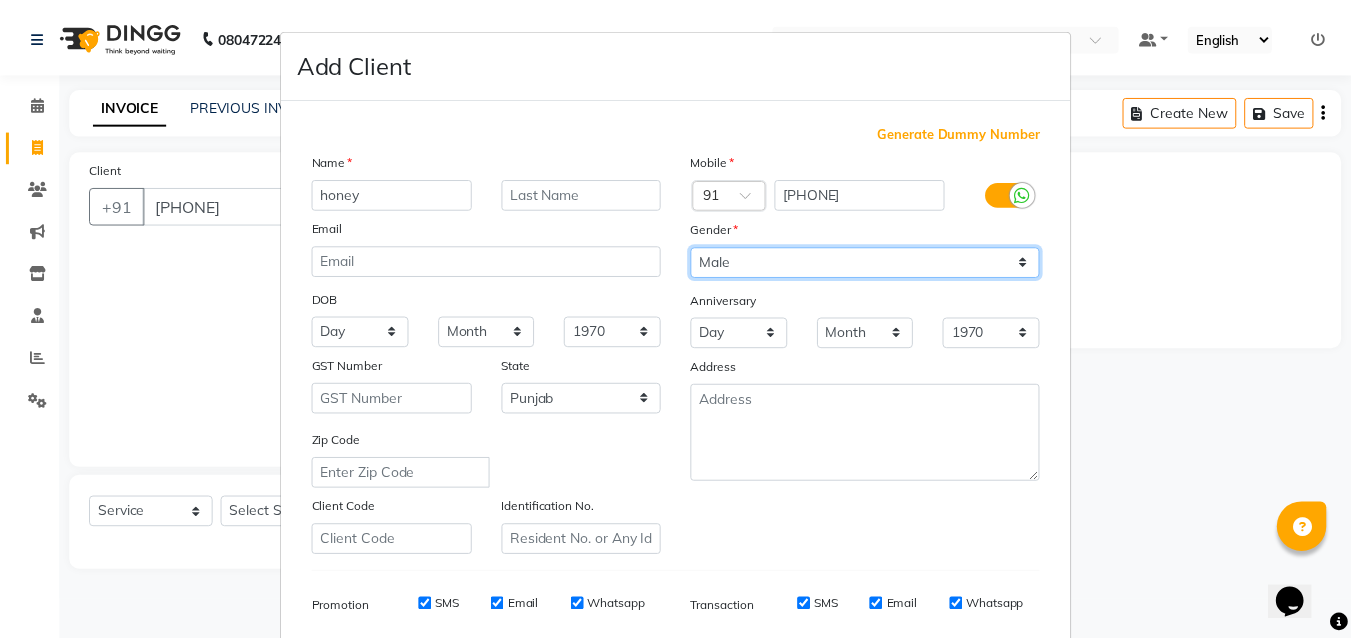 scroll, scrollTop: 282, scrollLeft: 0, axis: vertical 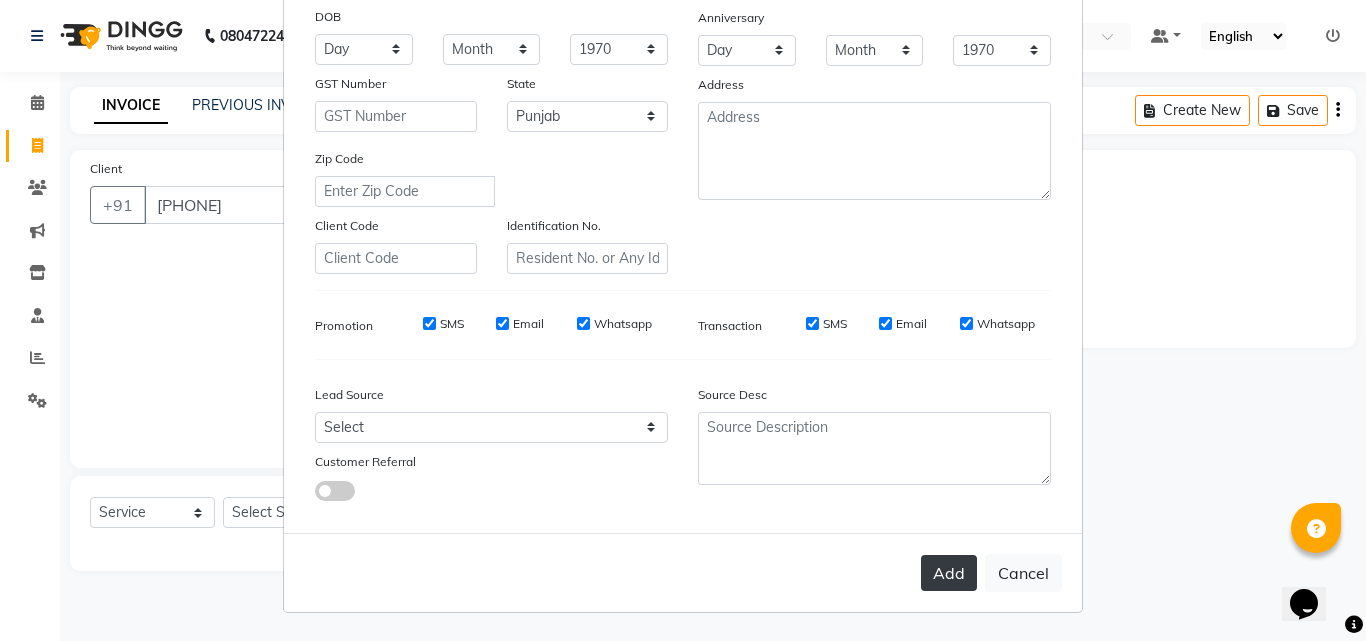 click on "Add" at bounding box center [949, 573] 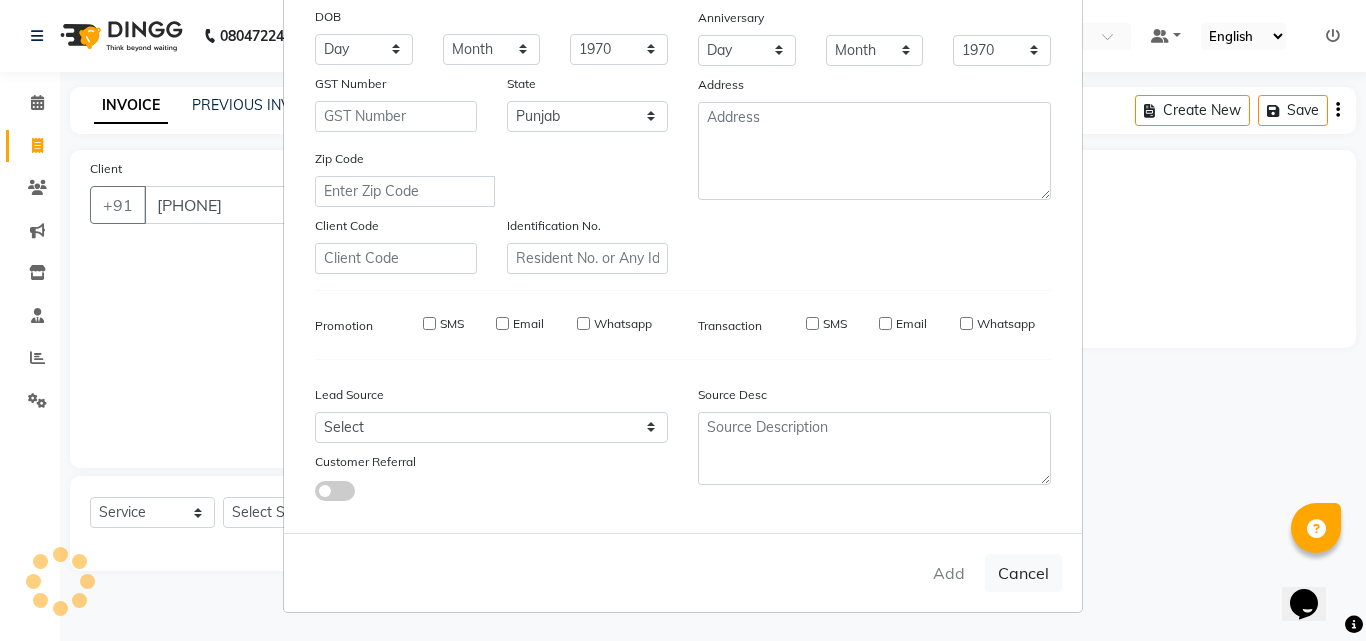 type on "95******64" 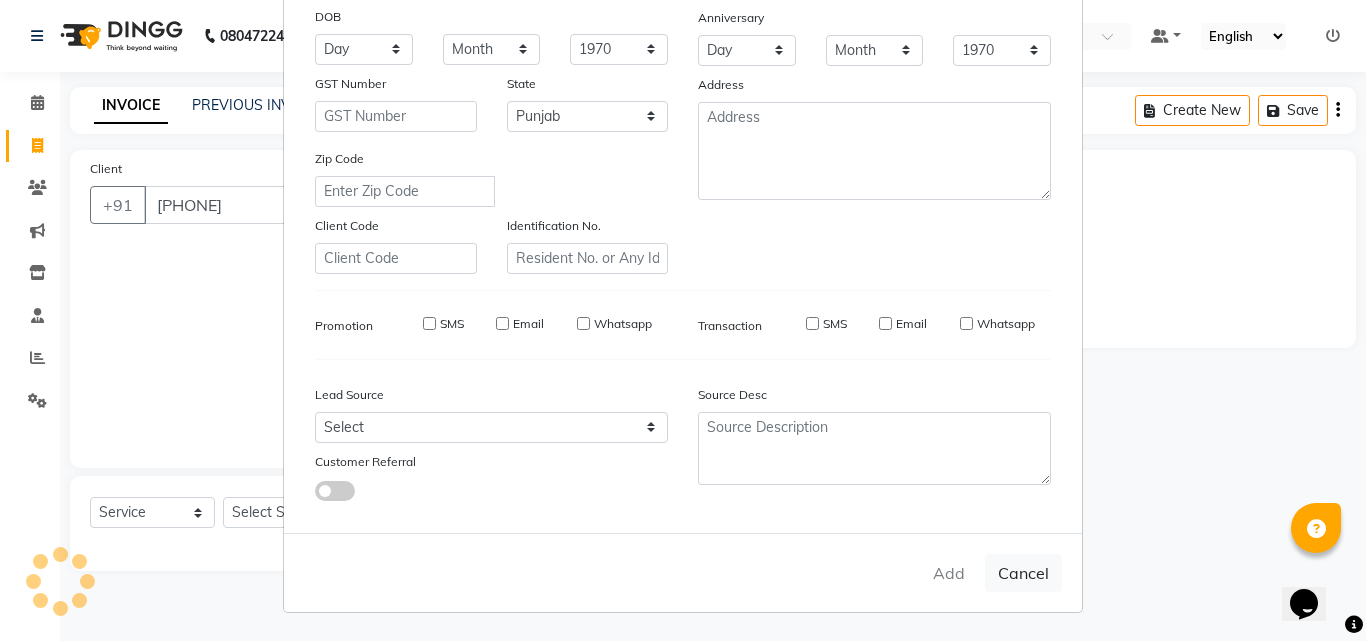 type 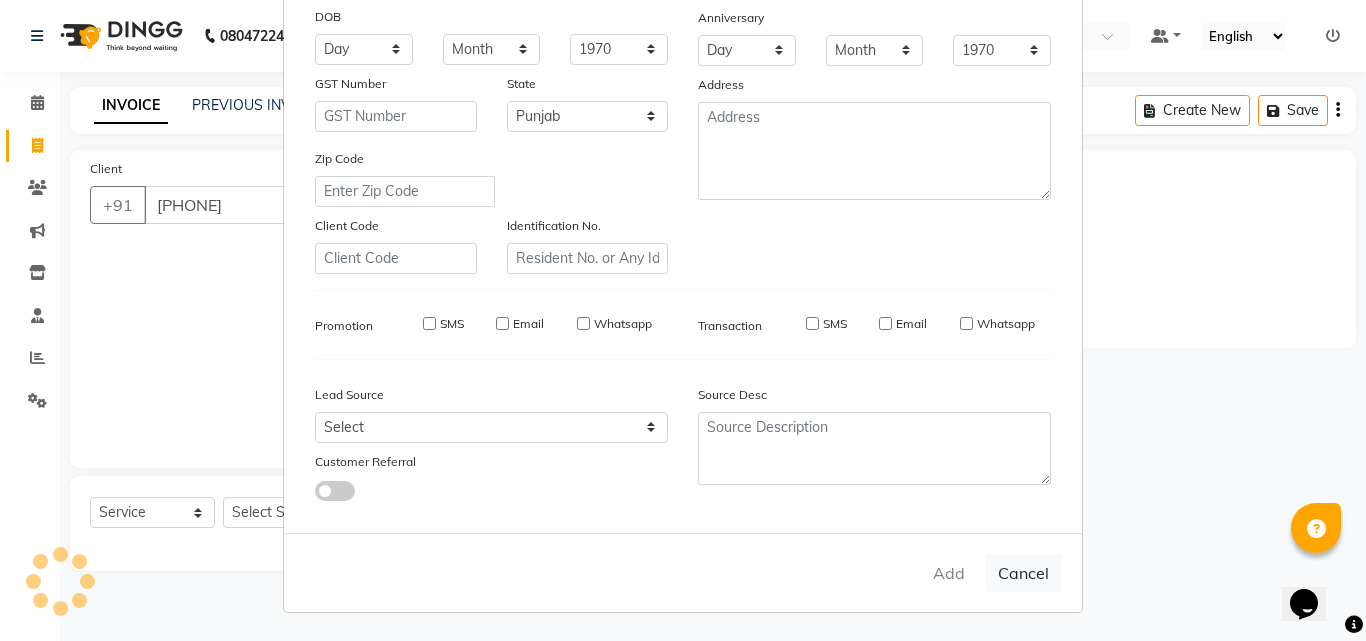 select 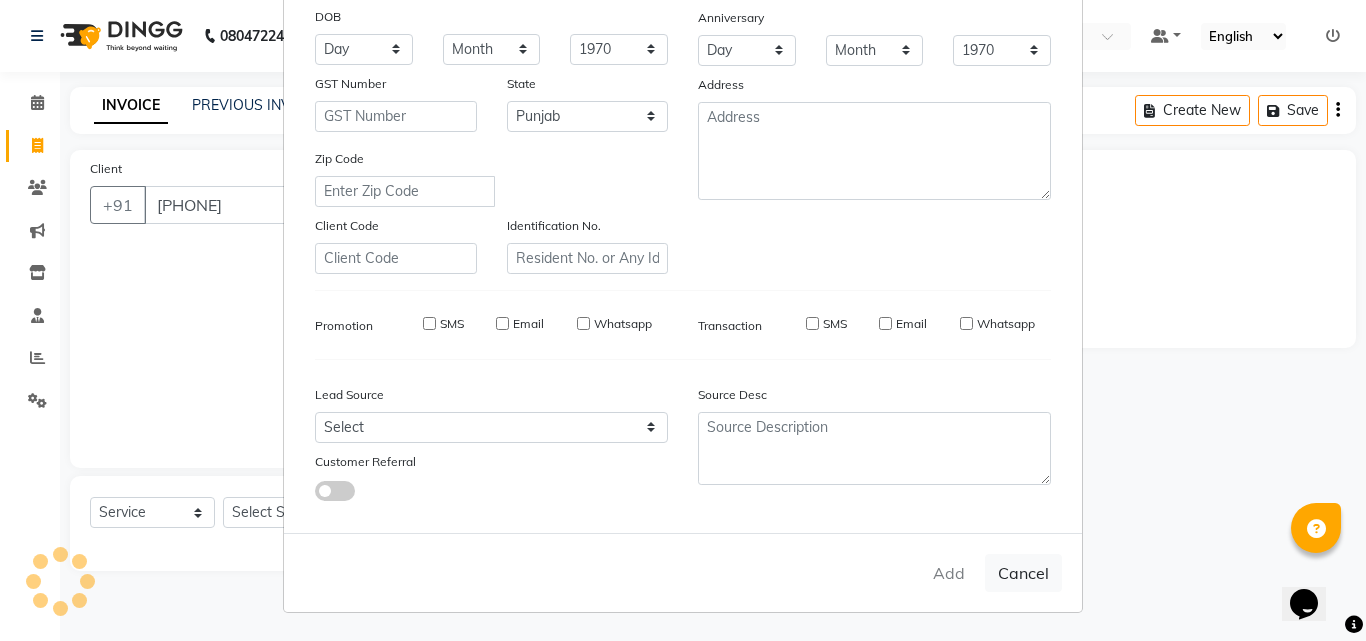 select 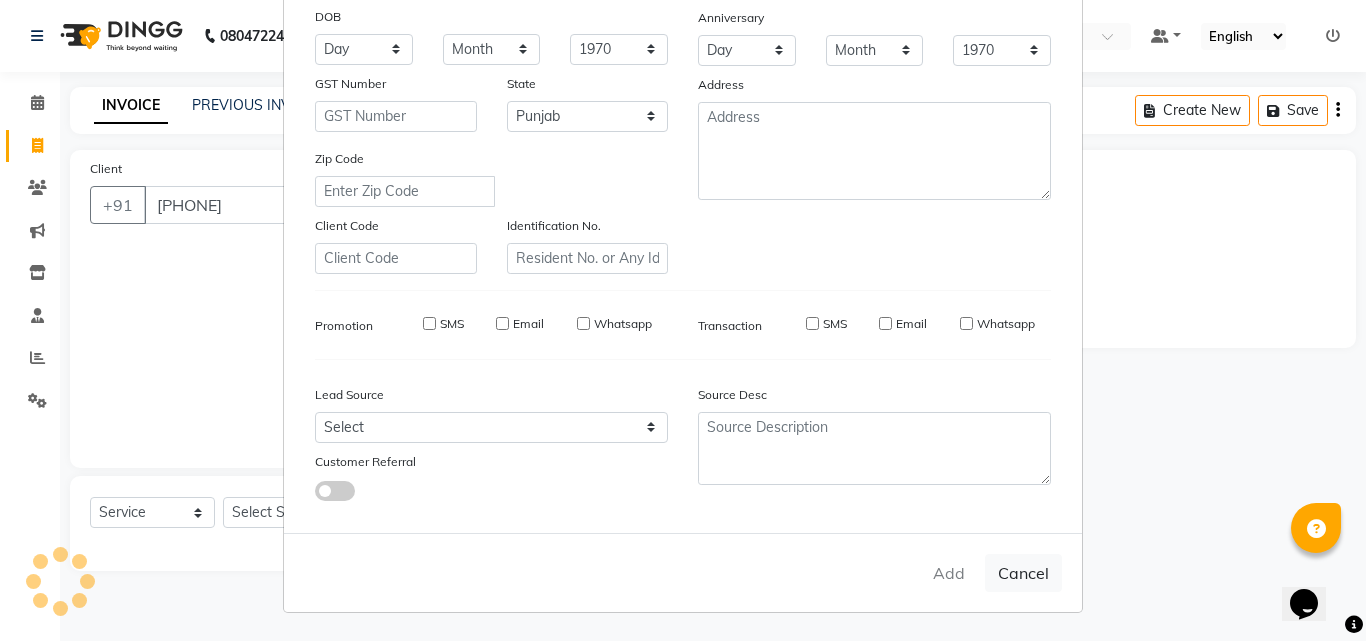 select 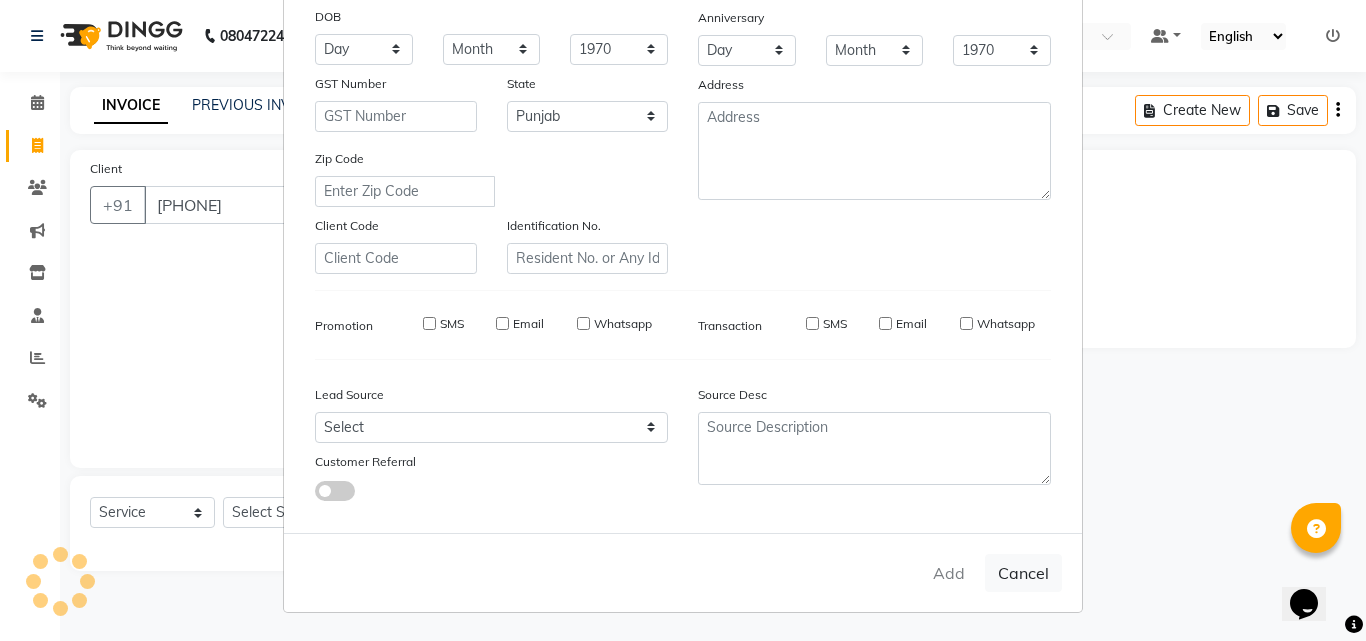 select on "null" 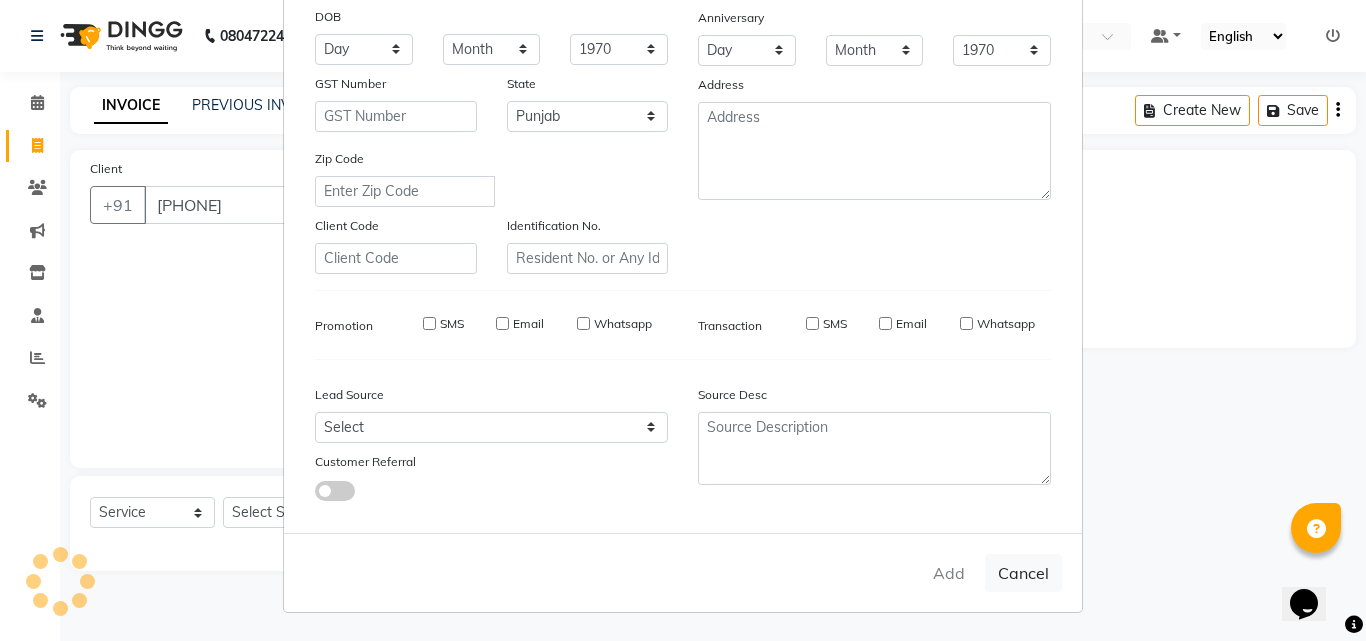select 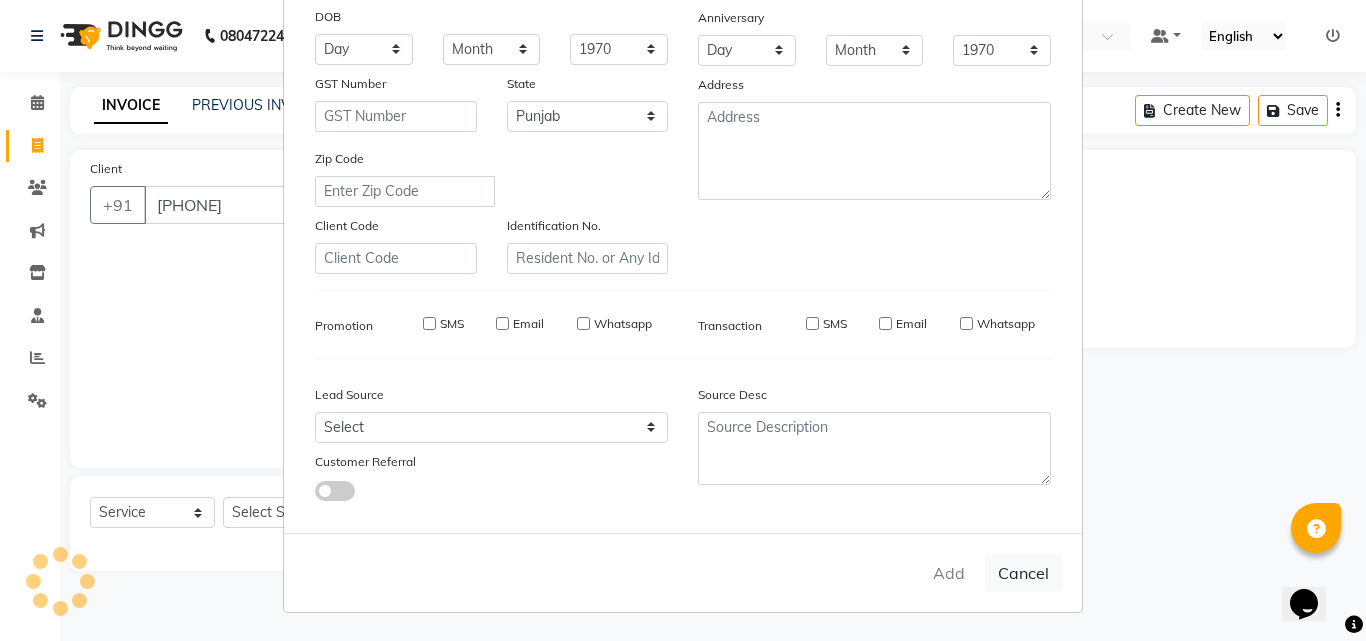 select 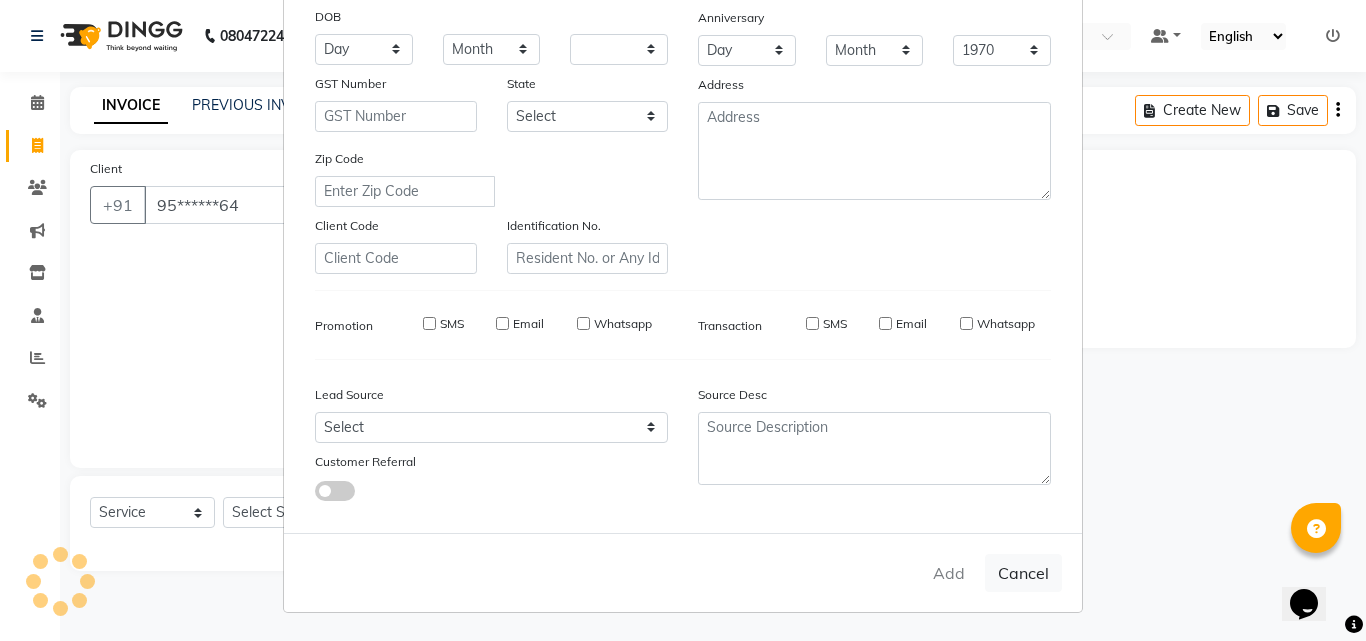 select 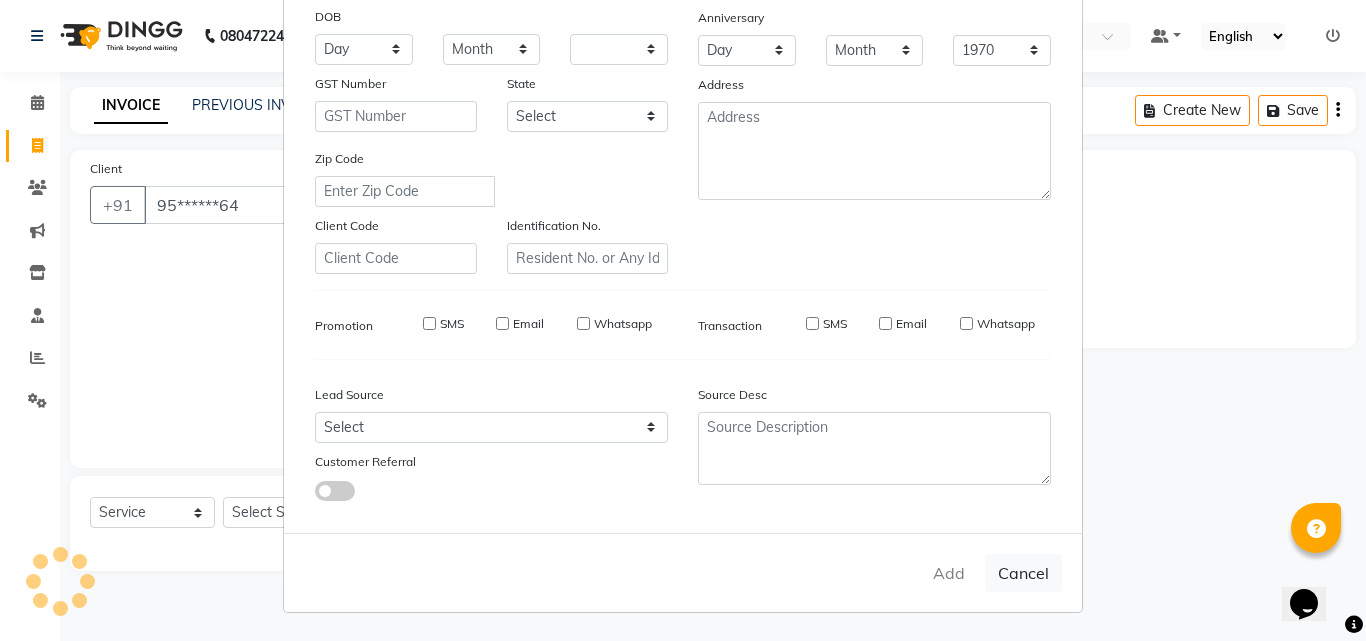 checkbox on "false" 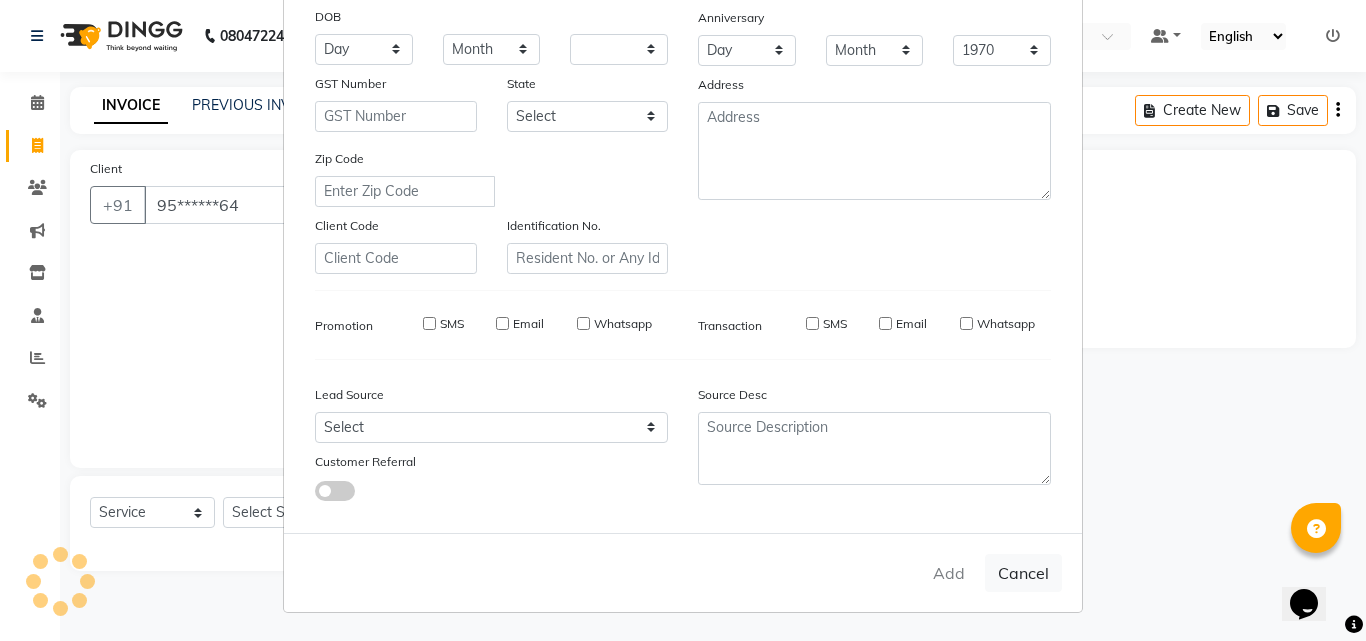 checkbox on "false" 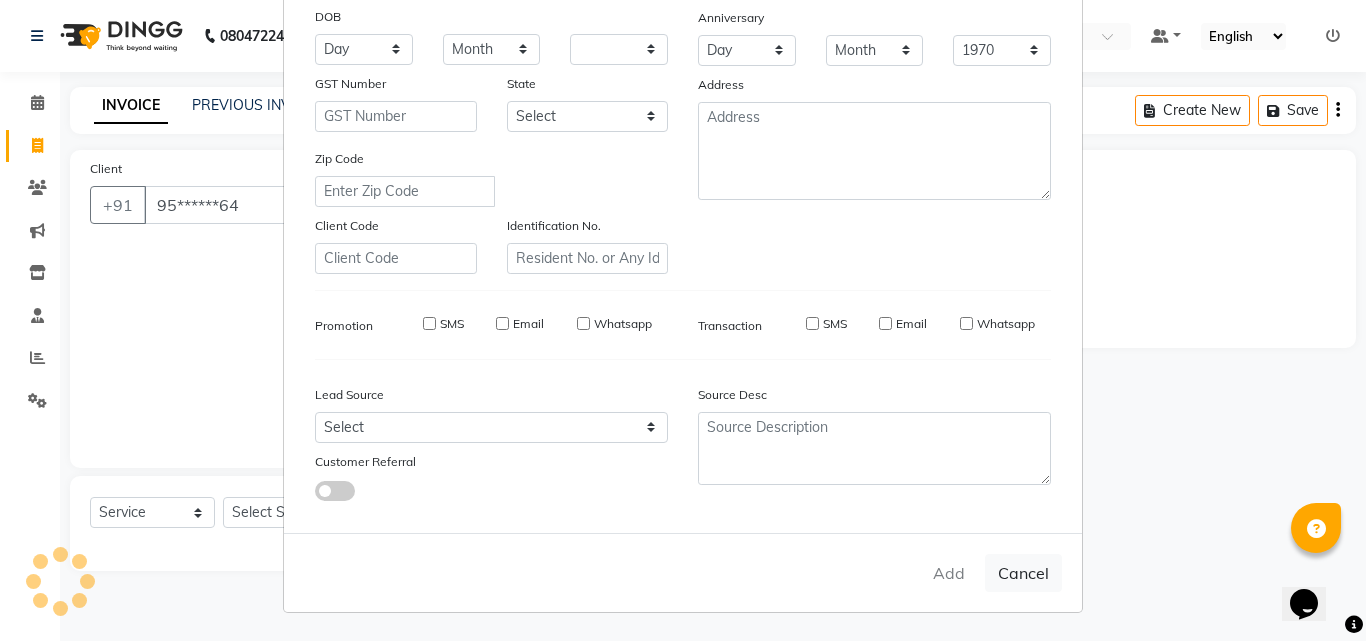 checkbox on "false" 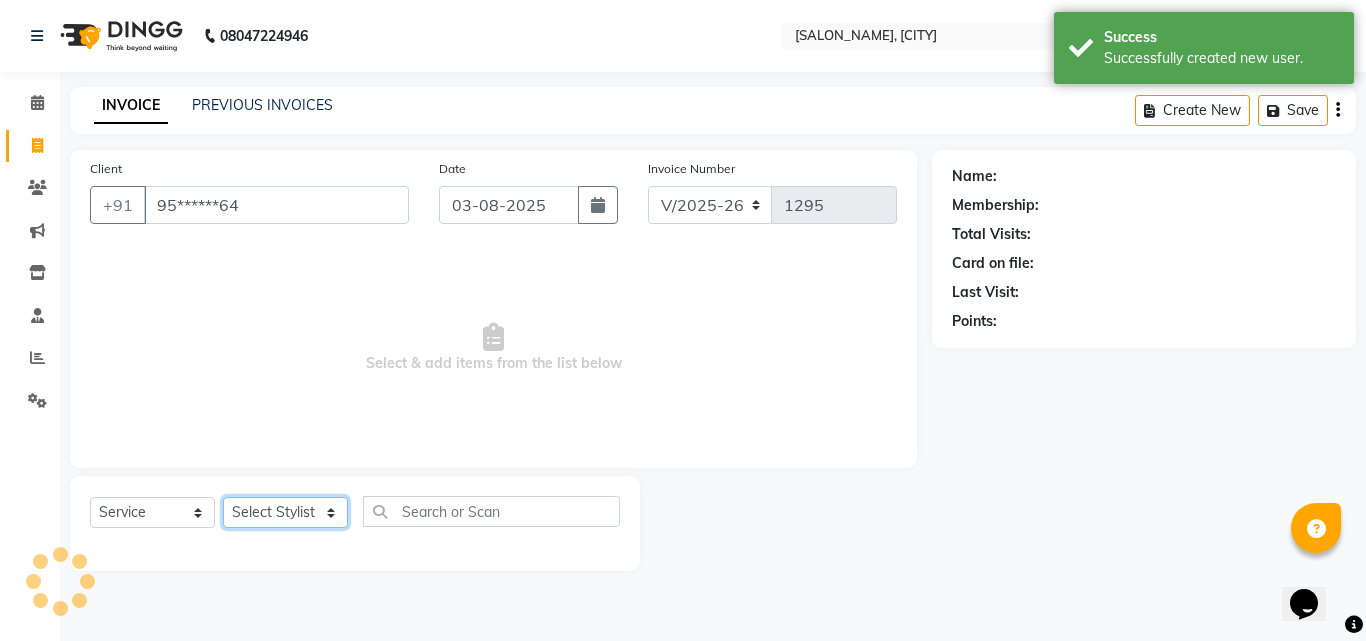 click on "Select Stylist [FIRST] [FIRST] [FIRST] [FIRST] [FIRST] [FIRST] [FIRST] Reception [FIRST] [FIRST] [FIRST] HAIR CARE (MALE) - Beard Colour x matrix glow white FACIAL - Lotus Professional Pigmentation FACIAL - Lotus Professional AntiPimples FACIAL - Lotus Professional Rejuvenate FACIAL - Lotus Professional Hydration FACIAL - Lotus Professional Instant Glow FACIAL - Lotus Professional Forever Gold FACIAL - Phytomo Whitening FACIAL - Cheryl's (Matrix) Instant Glow FACIAL - Cheryl's (Matrix) Sensei Acne Treatment FACIAL - Cheryl's (Matrix) Fairness Treatment FACIAL - Cheryl's (Matrix) Fairness Treatment for Sensitive FACIAL - Lotus Ultimo (Premium) Oyster Pearl Whitening FACIAL - Lotus Ultimo (Premium) Platinum Anti Ageing FACIAL - Lotus Ultimo (Premium) Gold 24 Karat FACIAL - Lotus Professional Fruit Facial Whitening FACIAL - Lotus Professional Fruit Facial Pigmentation FACIAL - Lotus Professional Fruit Facial Anti Ageing FACIAL - KERATIN phytomo facial 1" 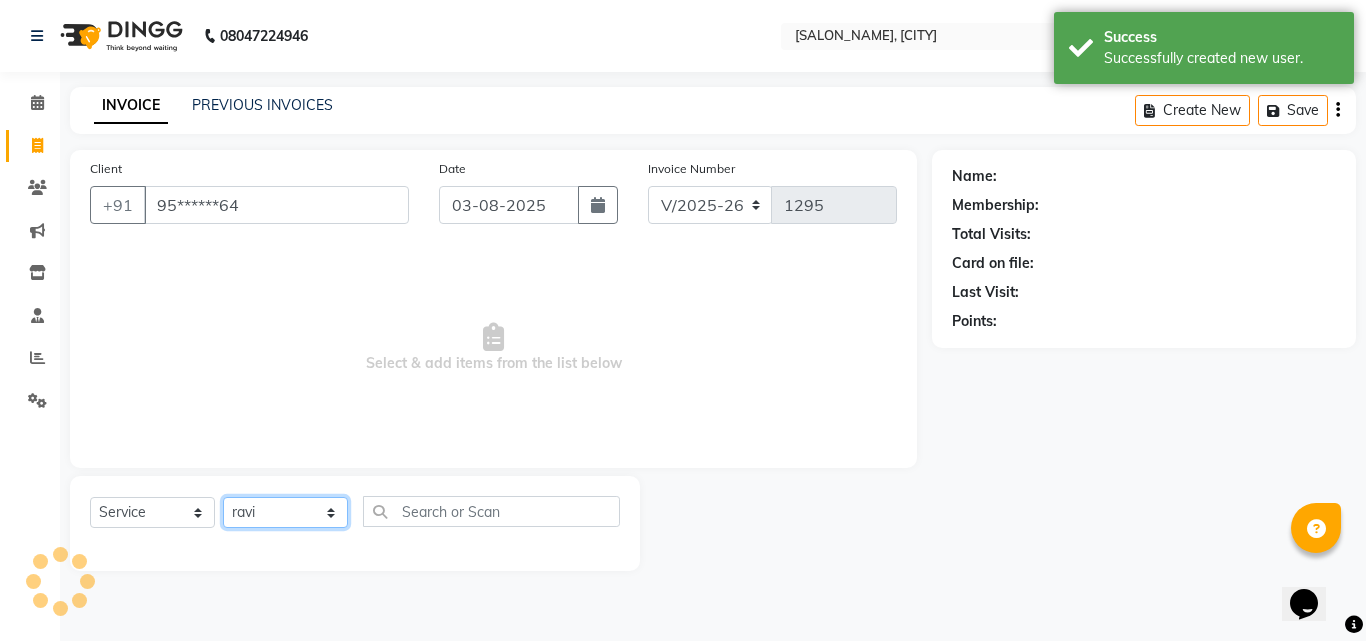 click on "Select Stylist [FIRST] [FIRST] [FIRST] [FIRST] [FIRST] [FIRST] [FIRST] Reception [FIRST] [FIRST] [FIRST] HAIR CARE (MALE) - Beard Colour x matrix glow white FACIAL - Lotus Professional Pigmentation FACIAL - Lotus Professional AntiPimples FACIAL - Lotus Professional Rejuvenate FACIAL - Lotus Professional Hydration FACIAL - Lotus Professional Instant Glow FACIAL - Lotus Professional Forever Gold FACIAL - Phytomo Whitening FACIAL - Cheryl's (Matrix) Instant Glow FACIAL - Cheryl's (Matrix) Sensei Acne Treatment FACIAL - Cheryl's (Matrix) Fairness Treatment FACIAL - Cheryl's (Matrix) Fairness Treatment for Sensitive FACIAL - Lotus Ultimo (Premium) Oyster Pearl Whitening FACIAL - Lotus Ultimo (Premium) Platinum Anti Ageing FACIAL - Lotus Ultimo (Premium) Gold 24 Karat FACIAL - Lotus Professional Fruit Facial Whitening FACIAL - Lotus Professional Fruit Facial Pigmentation FACIAL - Lotus Professional Fruit Facial Anti Ageing FACIAL - KERATIN phytomo facial 1" 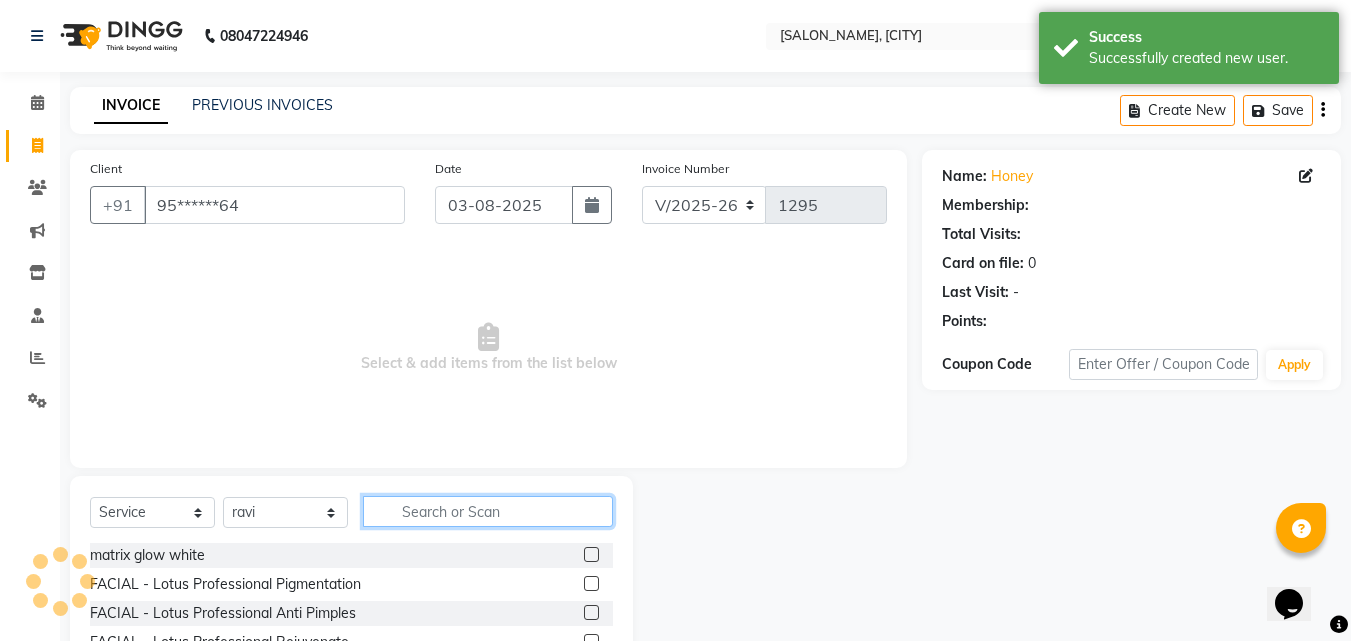 click 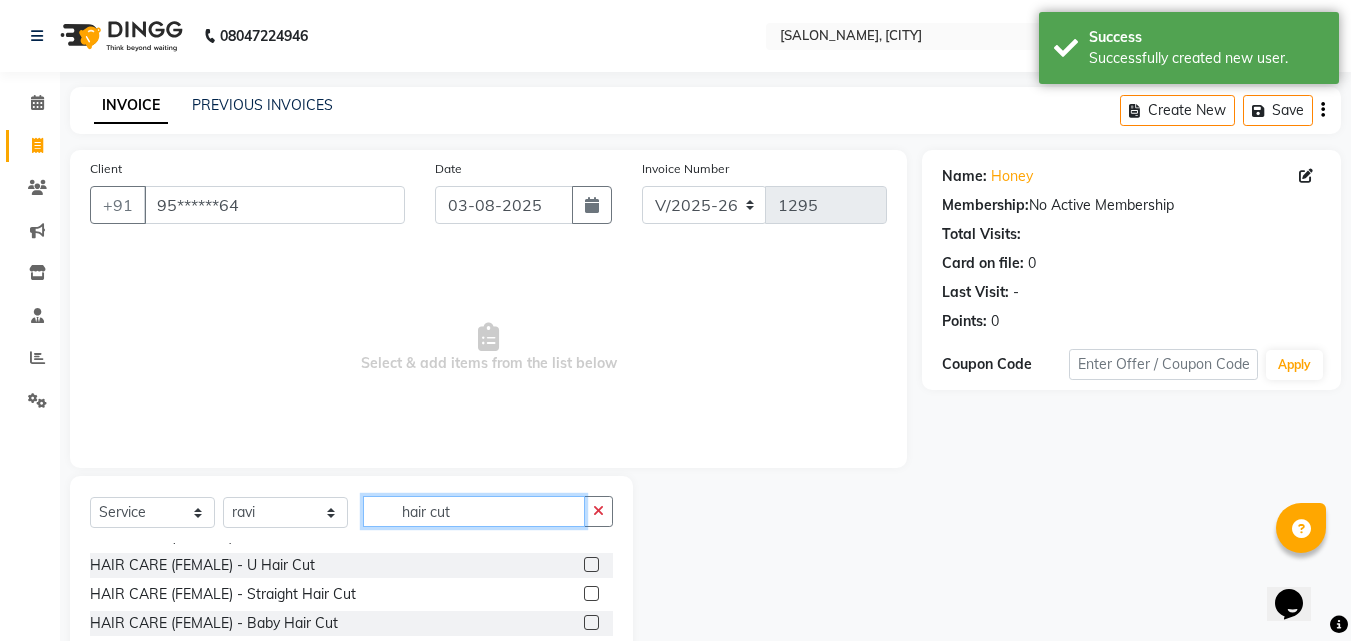 scroll, scrollTop: 61, scrollLeft: 0, axis: vertical 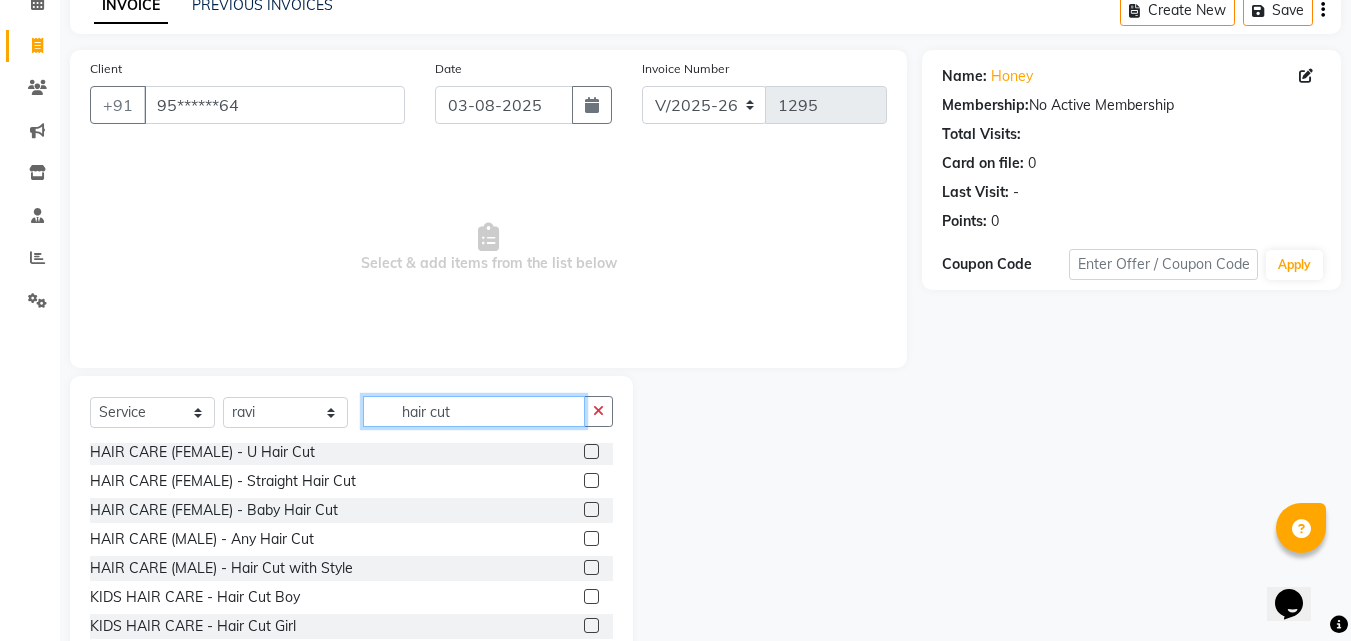 type on "hair cut" 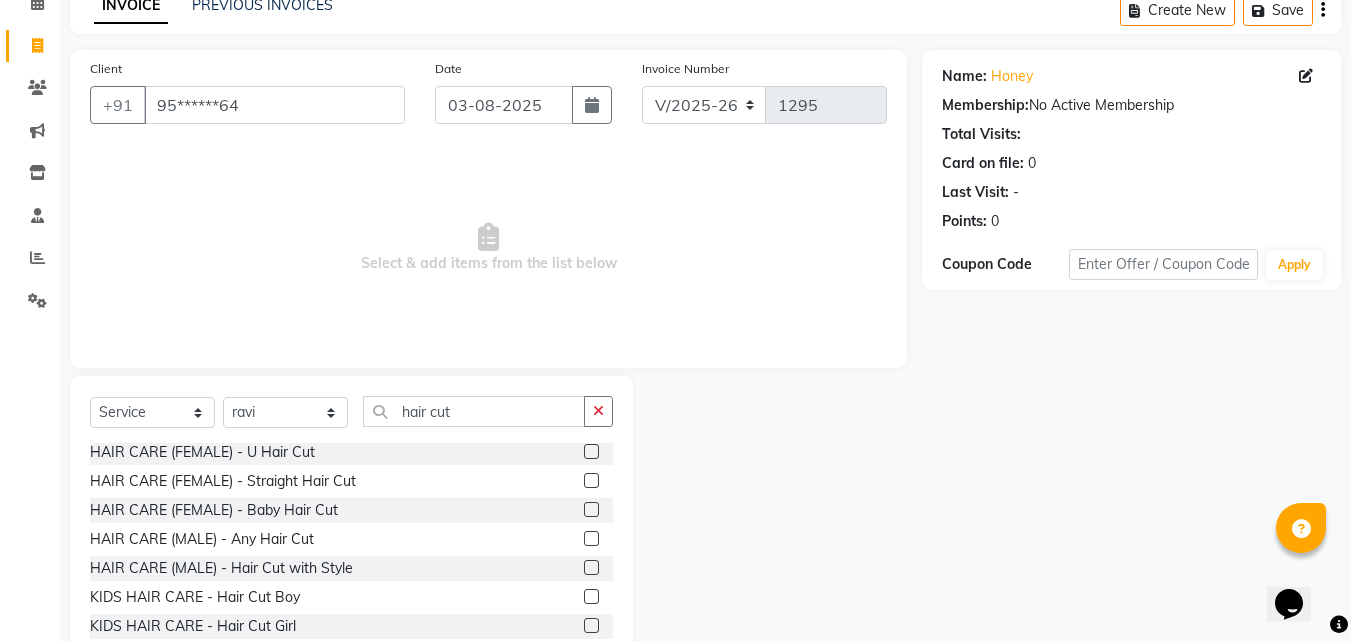 click 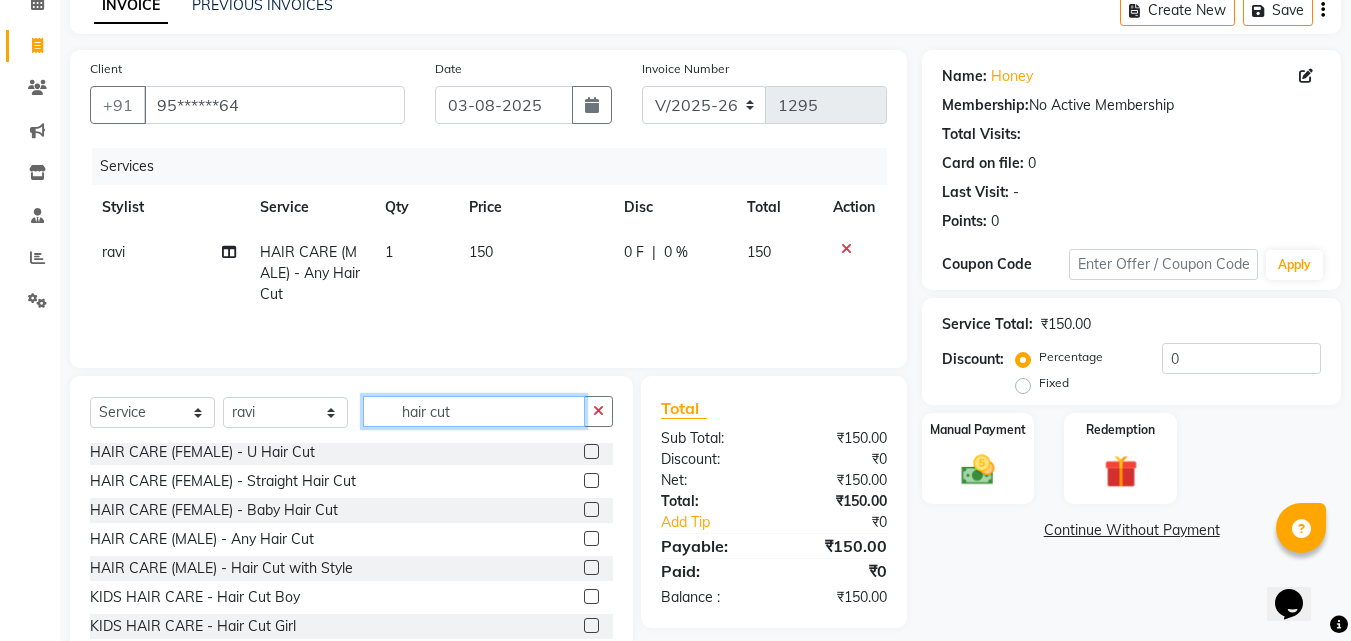 checkbox on "false" 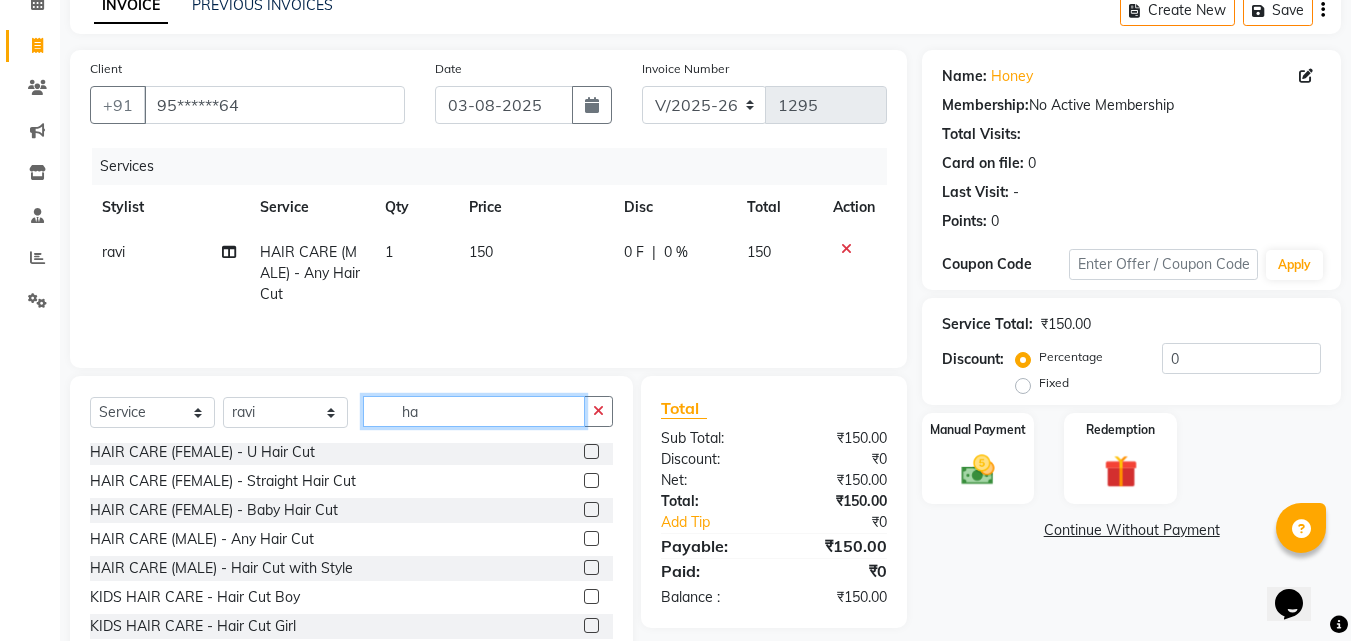 type on "h" 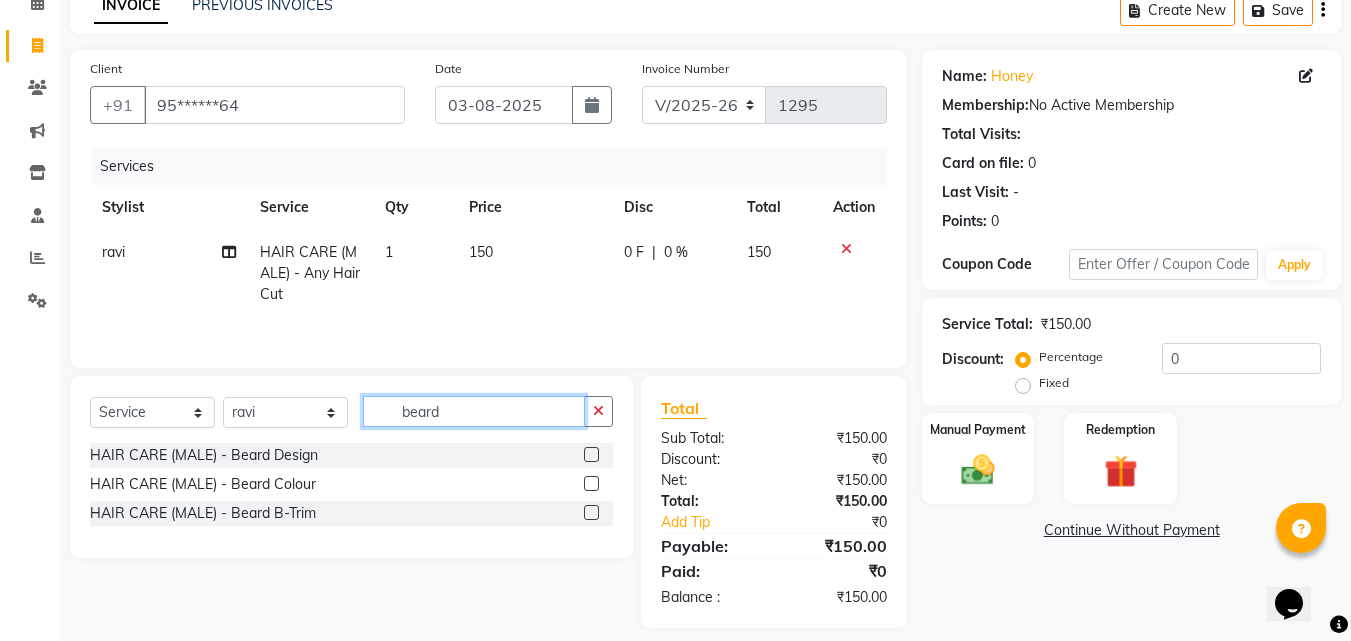 scroll, scrollTop: 0, scrollLeft: 0, axis: both 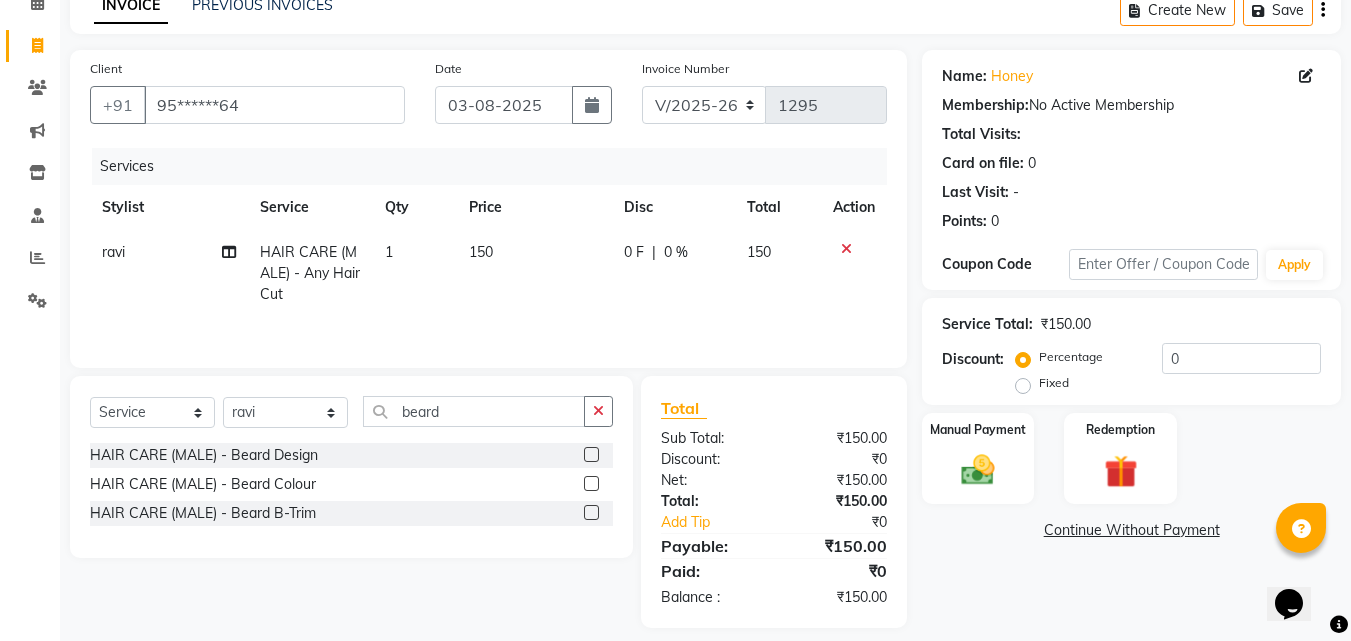 click 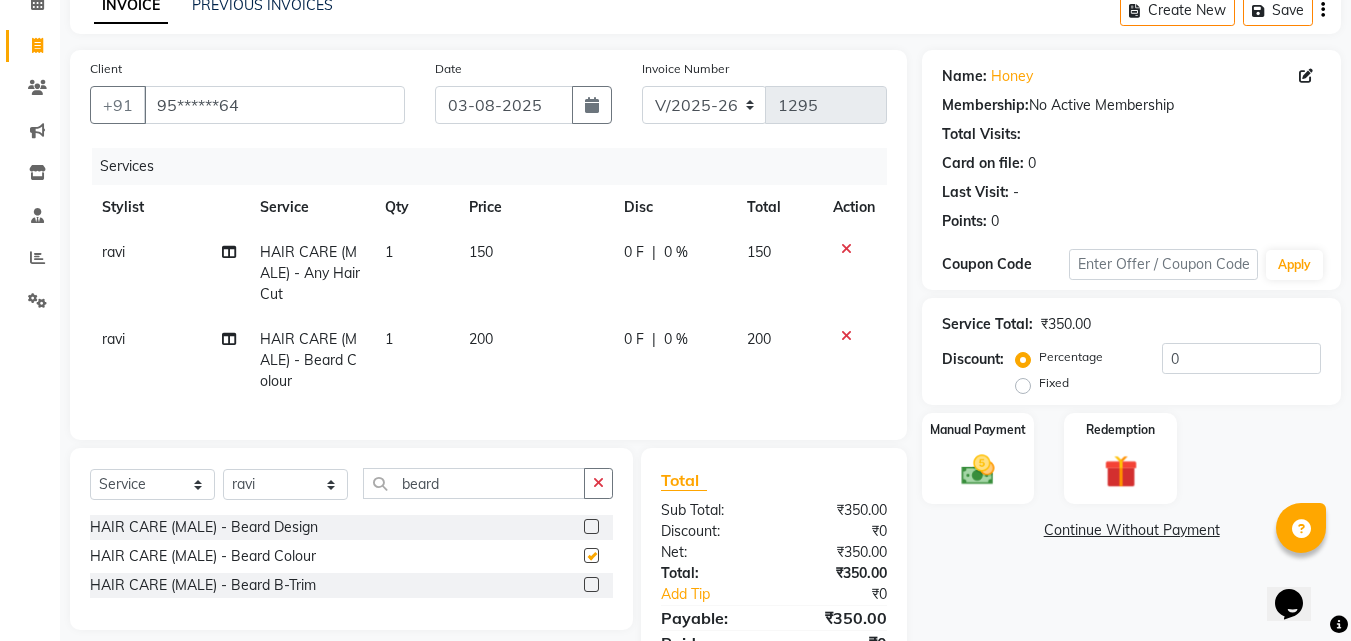 checkbox on "false" 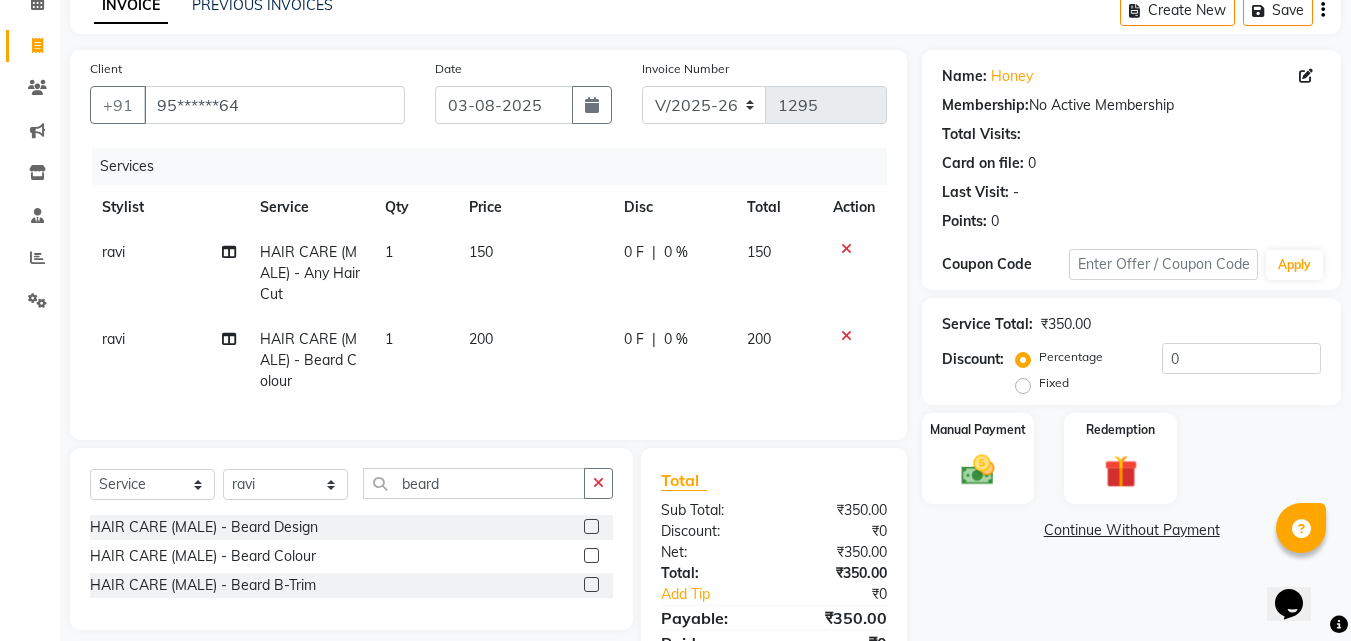 click 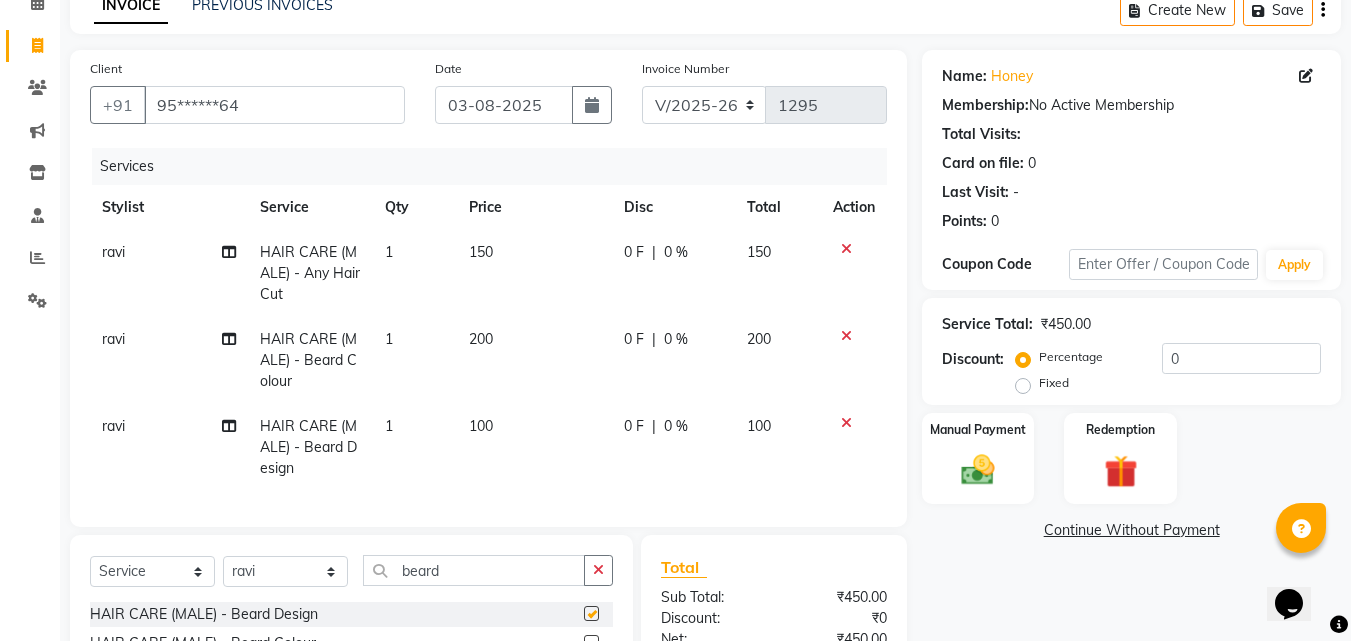 checkbox on "false" 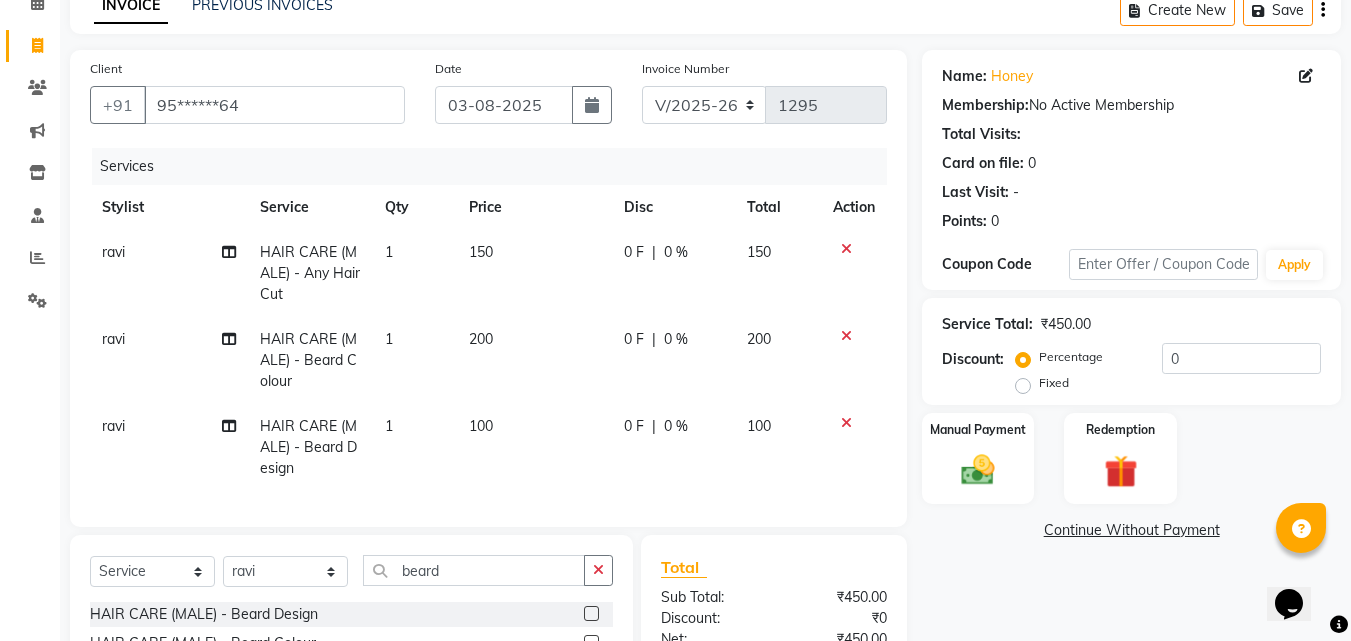 click on "150" 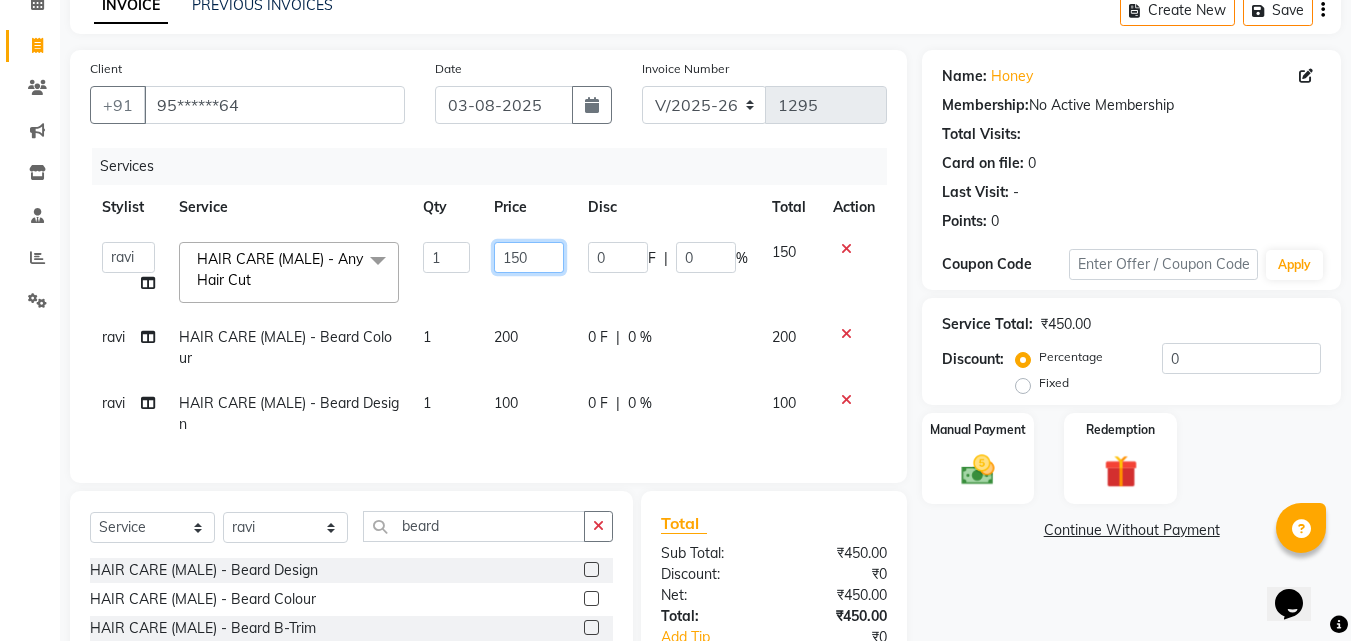 click on "150" 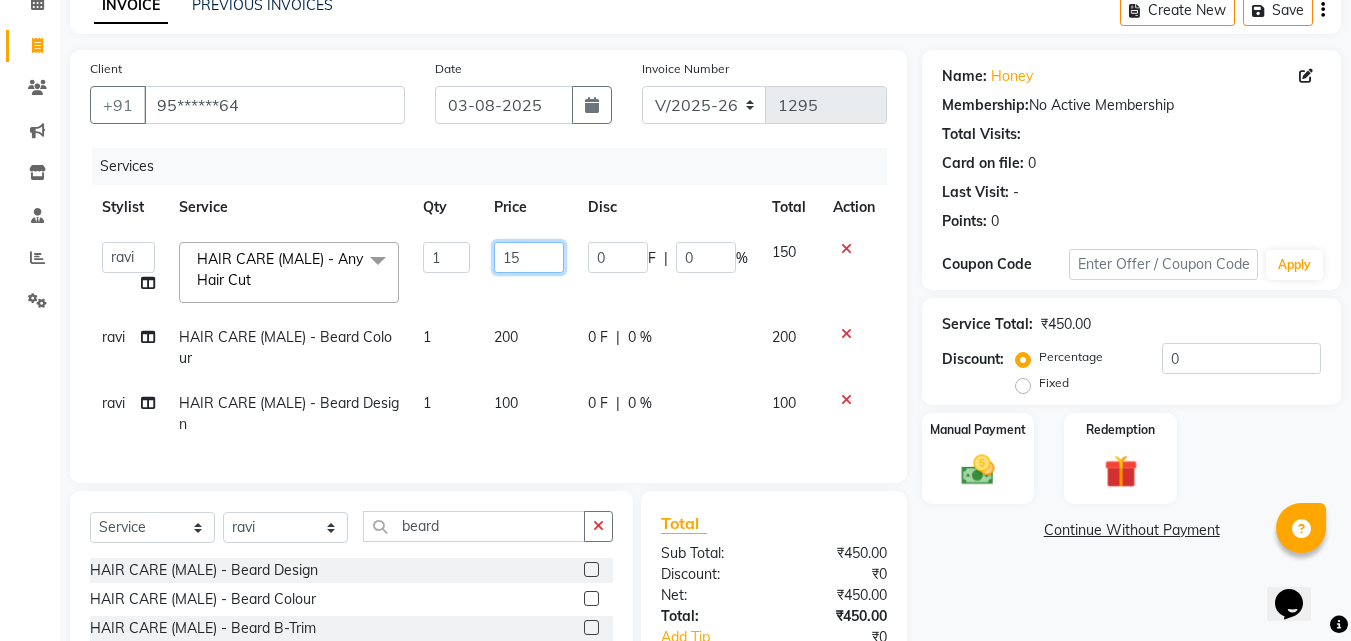 type on "1" 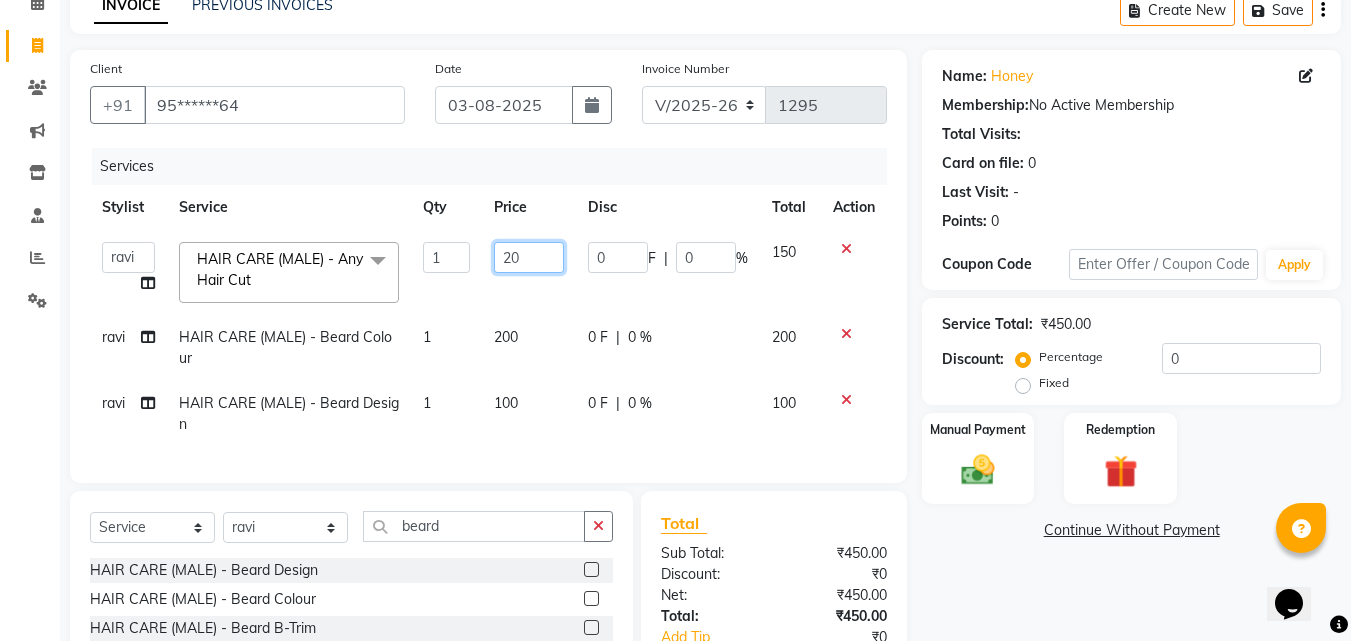 type on "200" 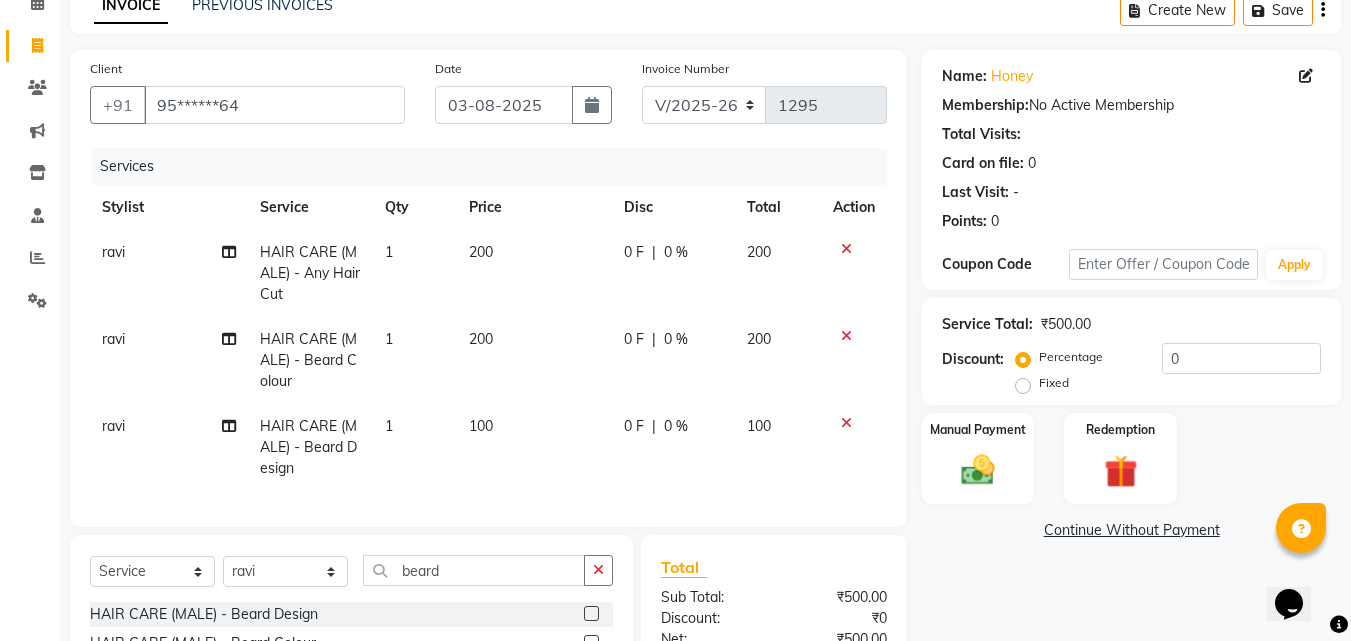click on "200" 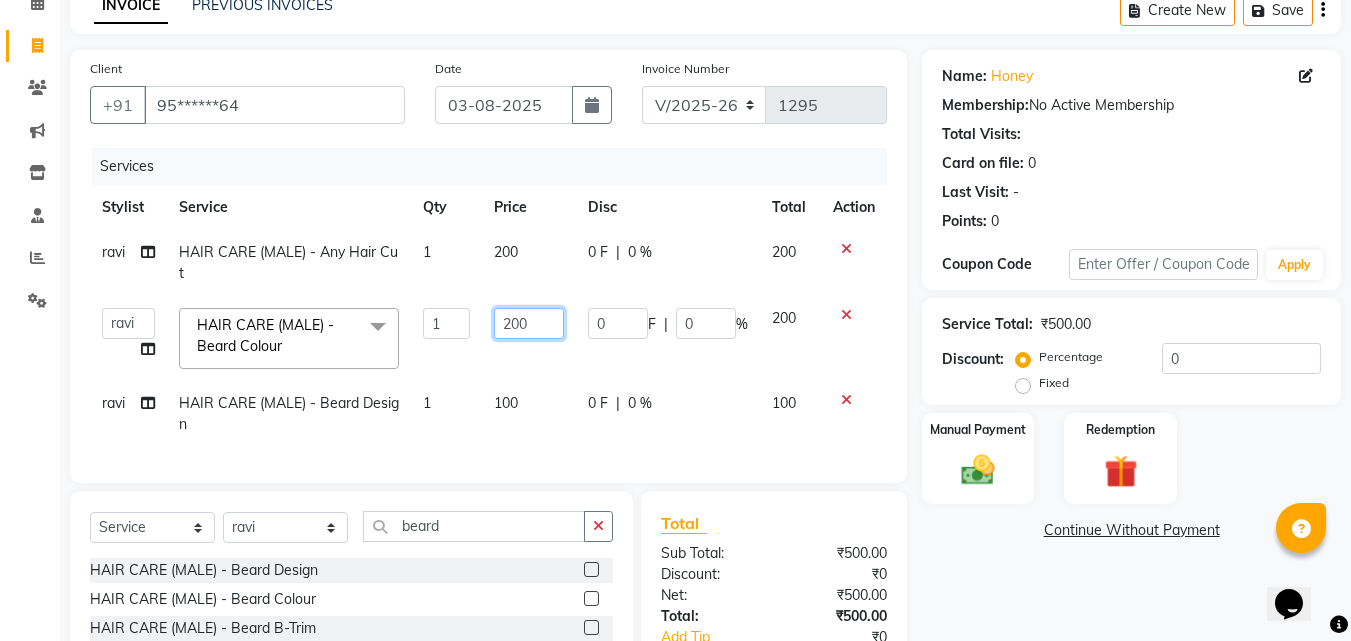 click on "200" 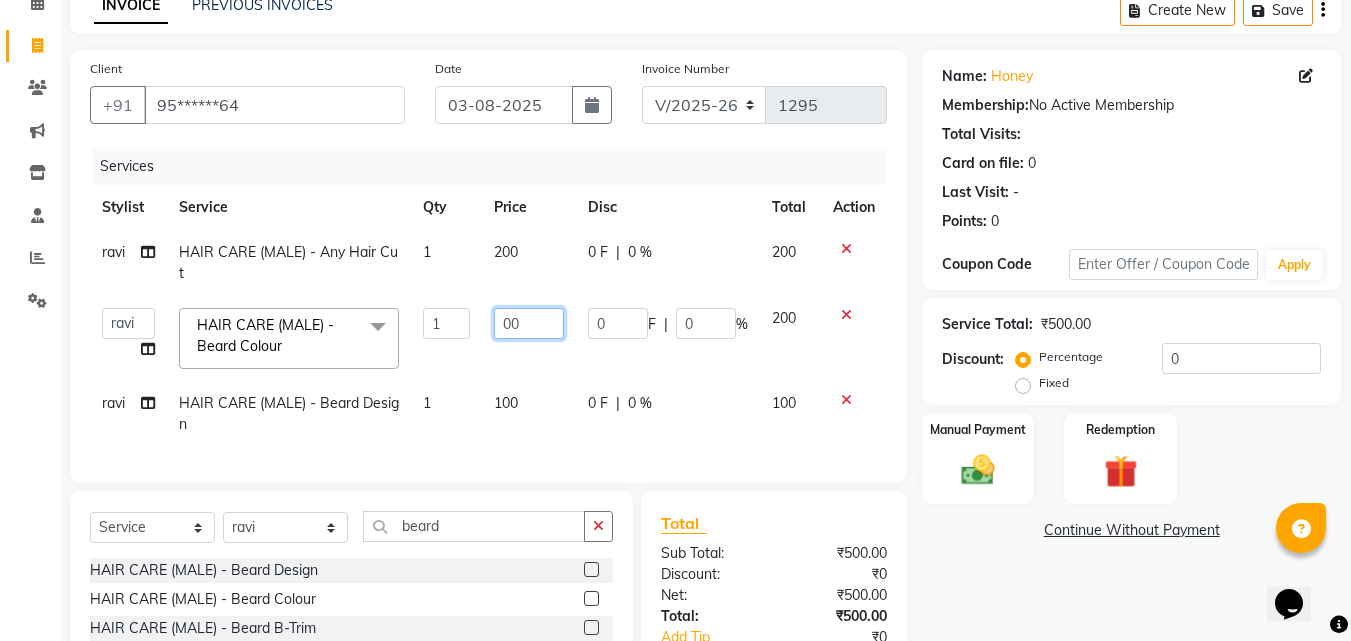type on "300" 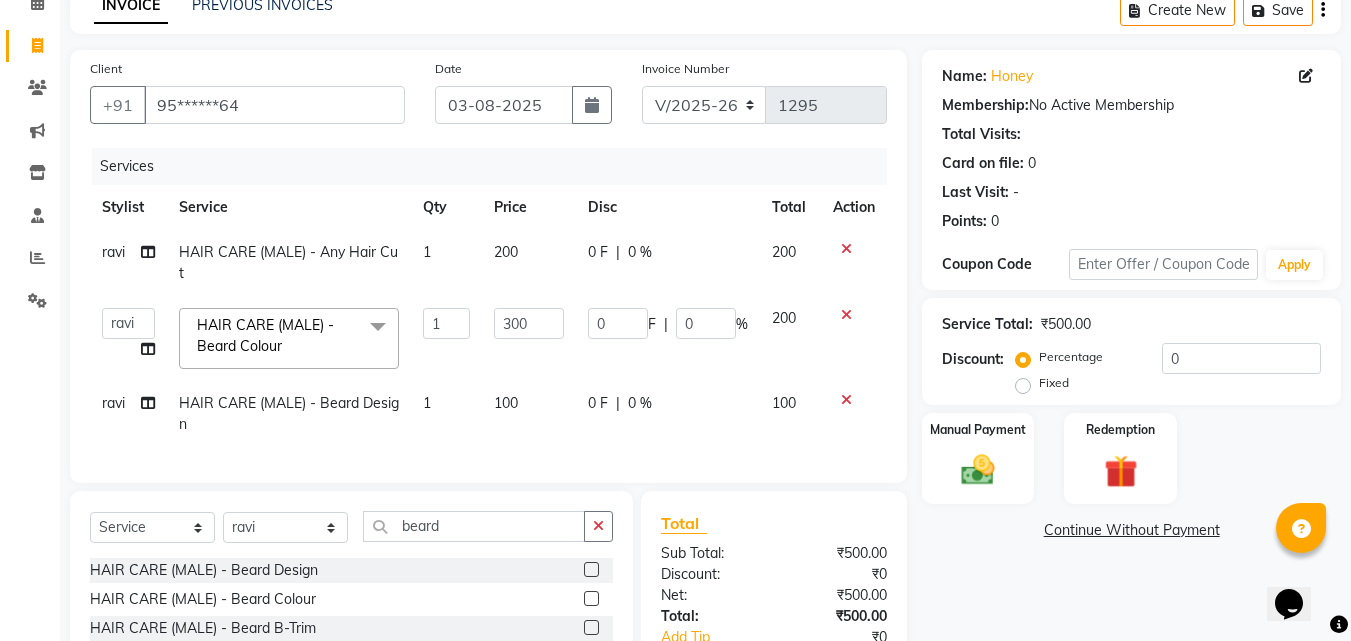 click on "[FIRST] HAIR CARE (MALE) - Any Hair Cut 1 200 0 F | 0 % 200 [FIRST] [FIRST] [FIRST] [FIRST] [FIRST] [FIRST] [FIRST] Reception [FIRST] [FIRST] [FIRST] HAIR CARE (MALE) - Beard Colour x matrix glow white FACIAL - Lotus Professional Pigmentation FACIAL - Lotus Professional AntiPimples FACIAL - Lotus Professional Rejuvenate FACIAL - Lotus Professional Hydration FACIAL - Lotus Professional Instant Glow FACIAL - Lotus Professional Forever Gold FACIAL - Phytomo Whitening FACIAL - Cheryl's (Matrix) Instant Glow FACIAL - Cheryl's (Matrix) Sensei Acne Treatment FACIAL - Cheryl's (Matrix) Fairness Treatment FACIAL - Cheryl's (Matrix) Fairness Treatment for Sensitive FACIAL - Lotus Ultimo (Premium) Oyster Pearl Whitening FACIAL - Lotus Ultimo (Premium) Platinum Anti Ageing FACIAL - Lotus Ultimo (Premium) Gold 24 Karat FACIAL - Lotus Professional Fruit Facial Whitening FACIAL - Lotus Professional Fruit Facial Pigmentation FACIAL - Lotus Professional Fruit Facial Anti Ageing FACIAL - KERATIN phytomo facial 1" 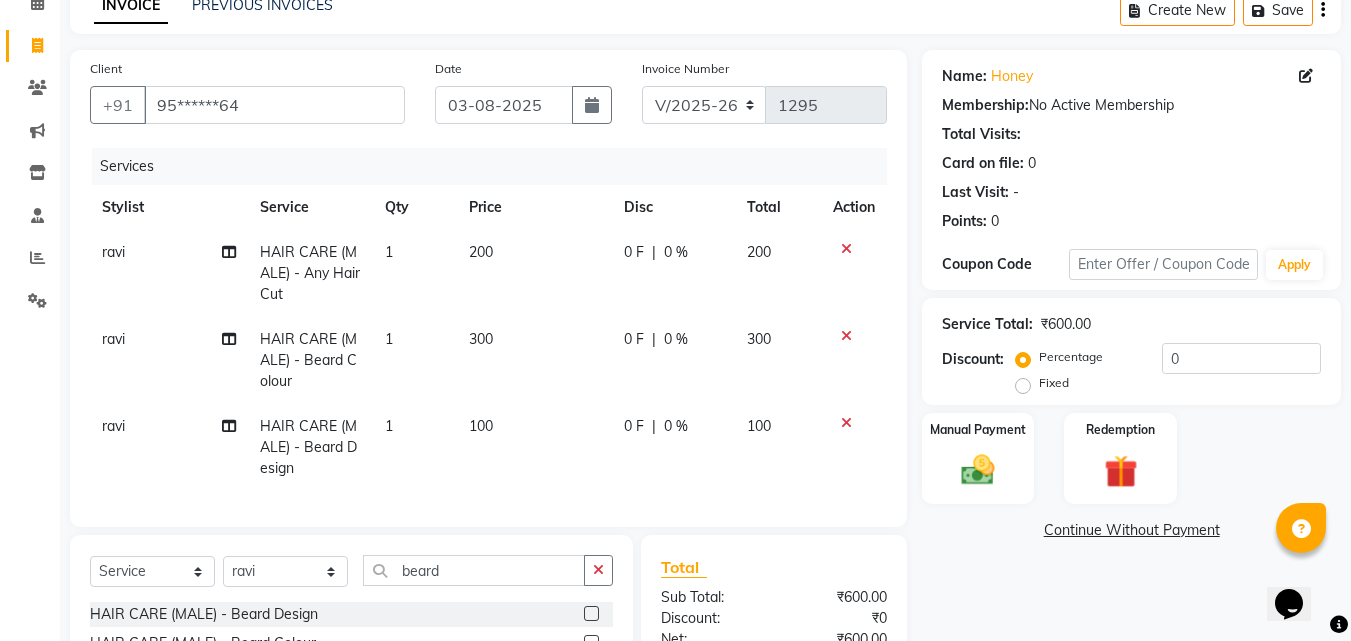click on "100" 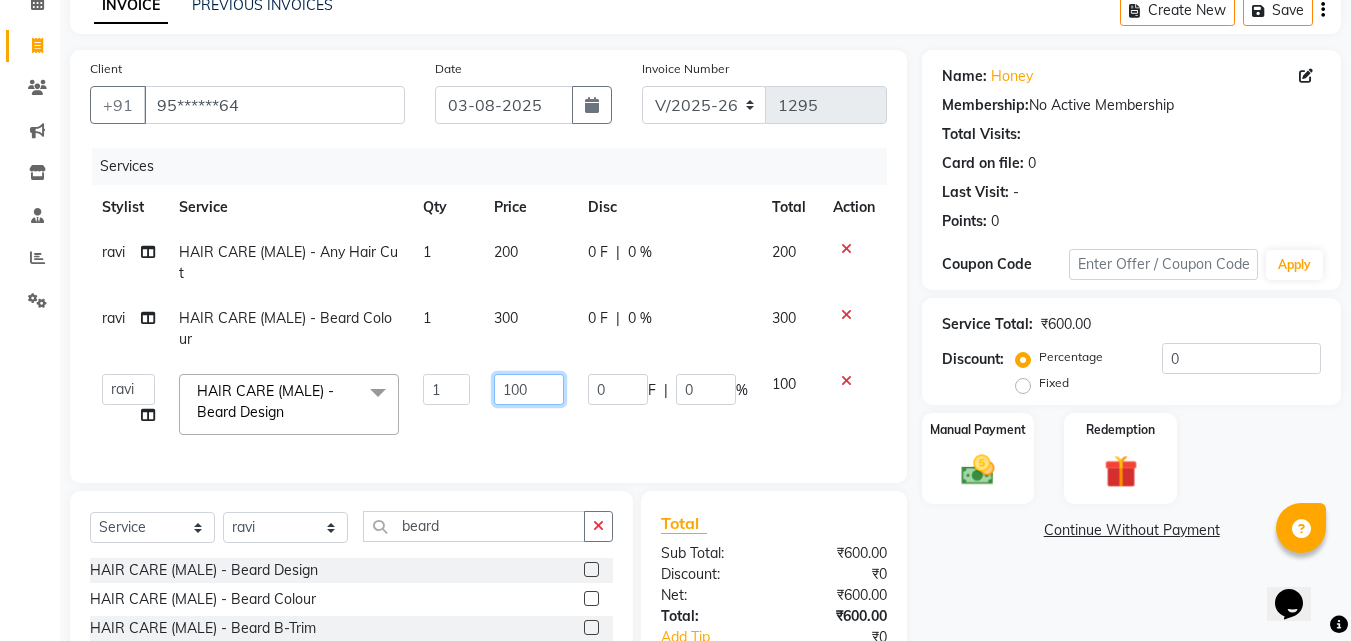 click on "100" 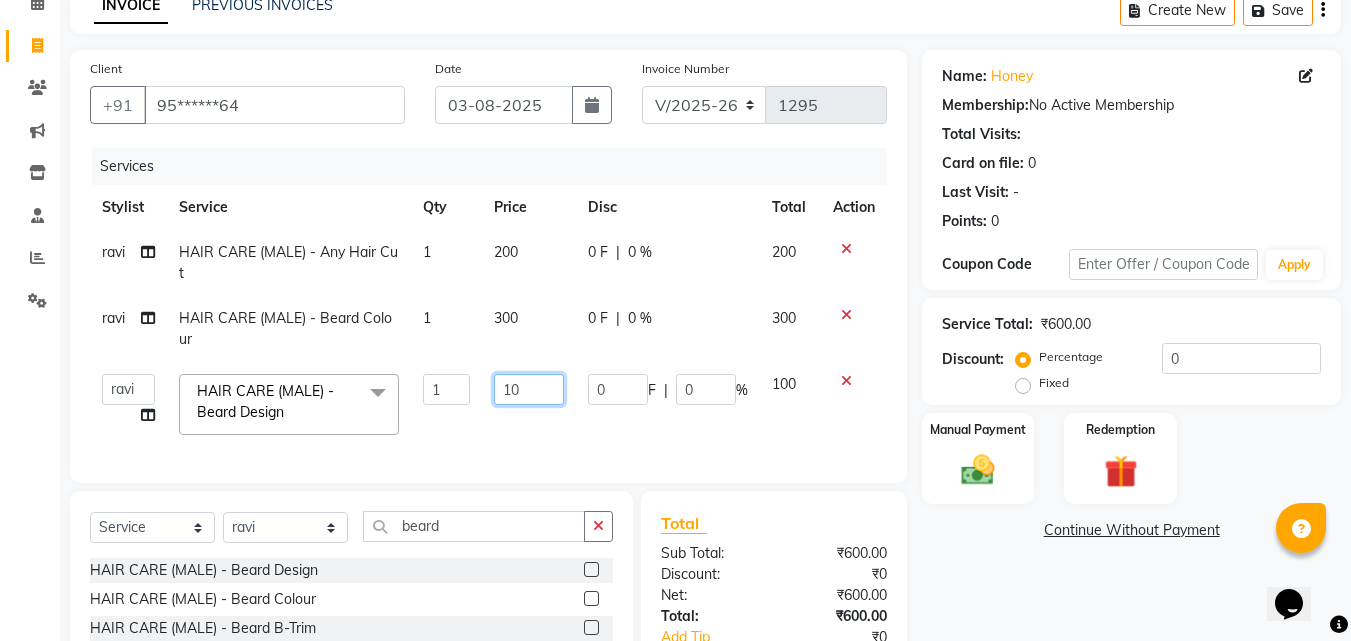 type on "150" 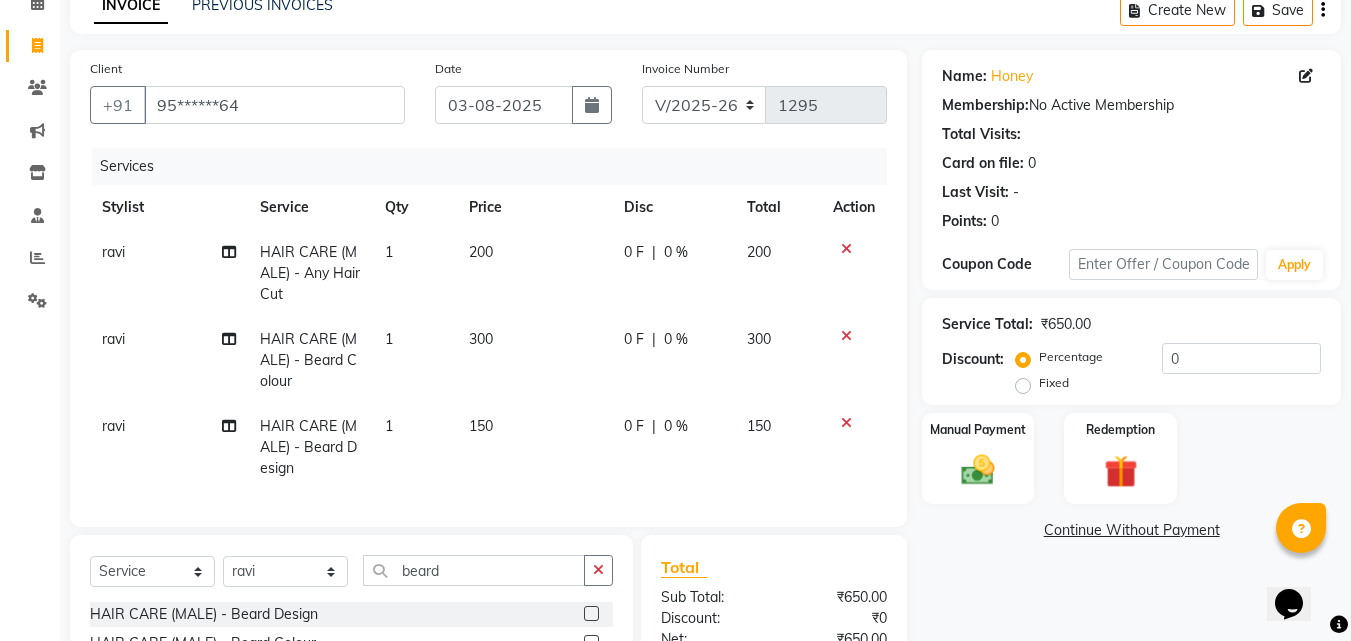 click on "150" 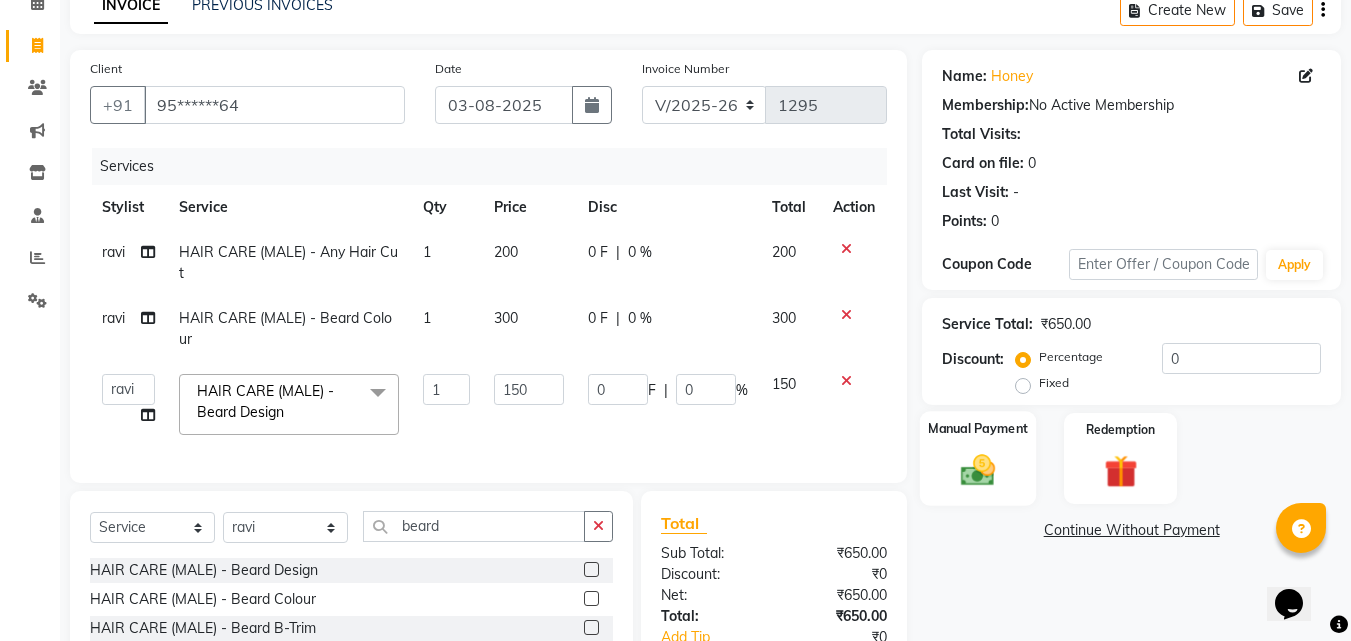 click 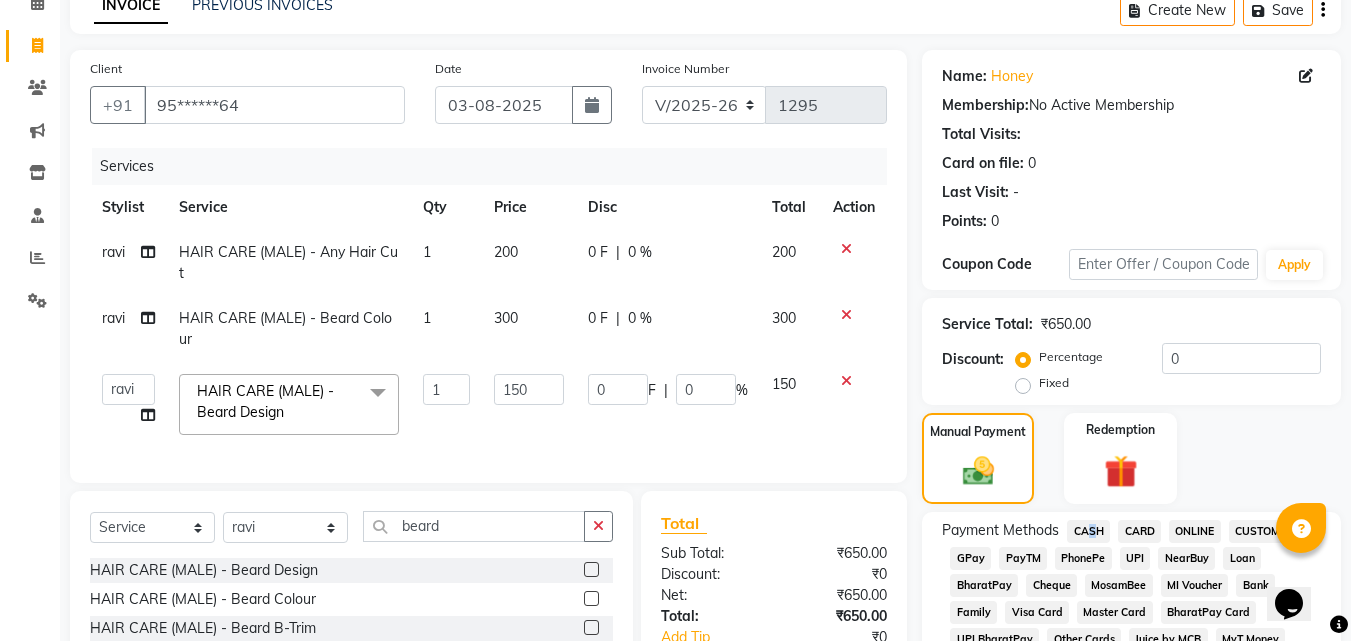 click on "CASH" 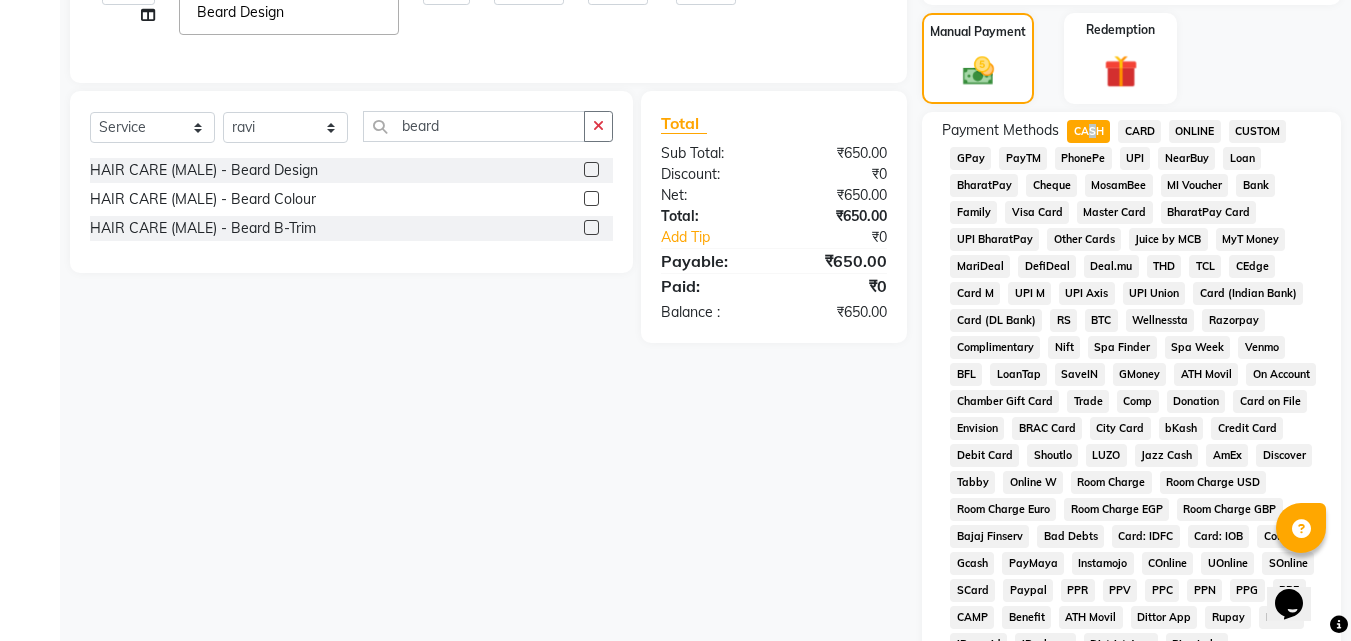 scroll, scrollTop: 888, scrollLeft: 0, axis: vertical 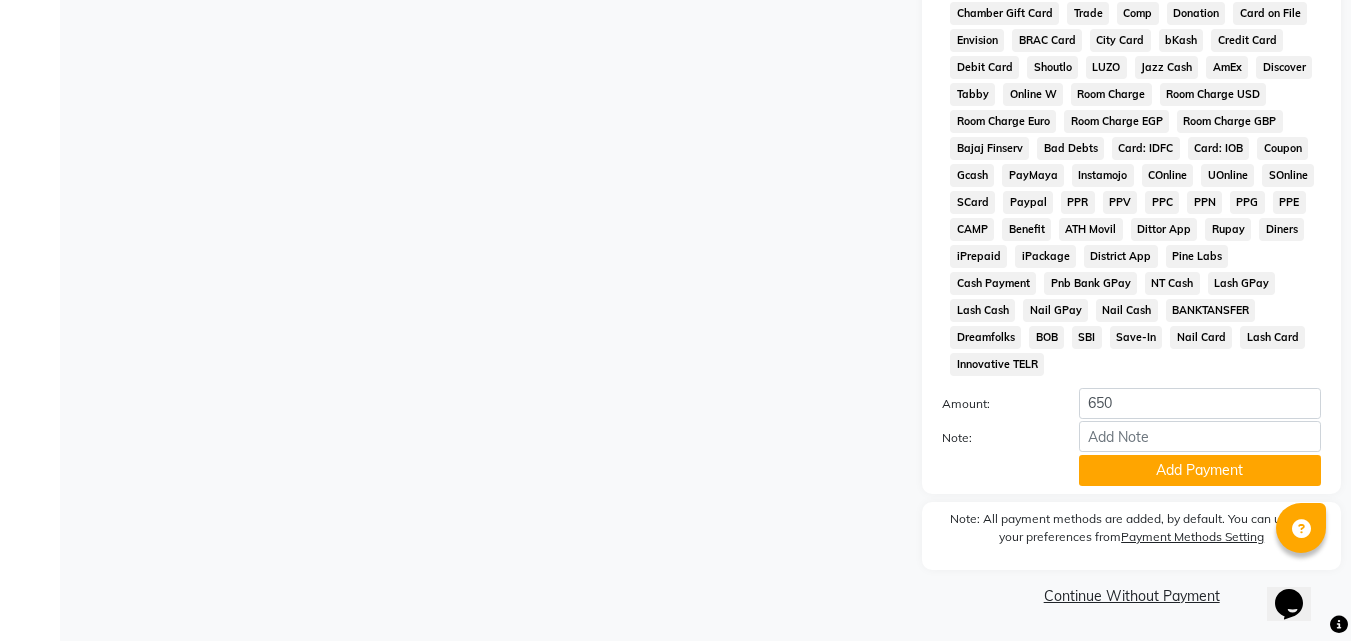 click on "Payment Methods  CASH   CARD   ONLINE   CUSTOM   GPay   PayTM   PhonePe   UPI   NearBuy   Loan   BharatPay   Cheque   MosamBee   MI Voucher   Bank   Family   Visa Card   Master Card   BharatPay Card   UPI BharatPay   Other Cards   Juice by MCB   MyT Money   MariDeal   DefiDeal   Deal.mu   THD   TCL   CEdge   Card M   UPI M   UPI Axis   UPI Union   Card (Indian Bank)   Card (DL Bank)   RS   BTC   Wellnessta   Razorpay   Complimentary   Nift   Spa Finder   Spa Week   Venmo   BFL   LoanTap   SaveIN   GMoney   ATH Movil   On Account   Chamber Gift Card   Trade   Comp   Donation   Card on File   Envision   BRAC Card   City Card   bKash   Credit Card   Debit Card   Shoutlo   LUZO   Jazz Cash   AmEx   Discover   Tabby   Online W   Room Charge   Room Charge USD   Room Charge Euro   Room Charge EGP   Room Charge GBP   Bajaj Finserv   Bad Debts   Card: IDFC   Card: IOB   Coupon   Gcash   PayMaya   Instamojo   COnline   UOnline   SOnline   SCard   Paypal   PPR   PPV   PPC   PPN   PPG   PPE   CAMP   Benefit   ATH Movil" 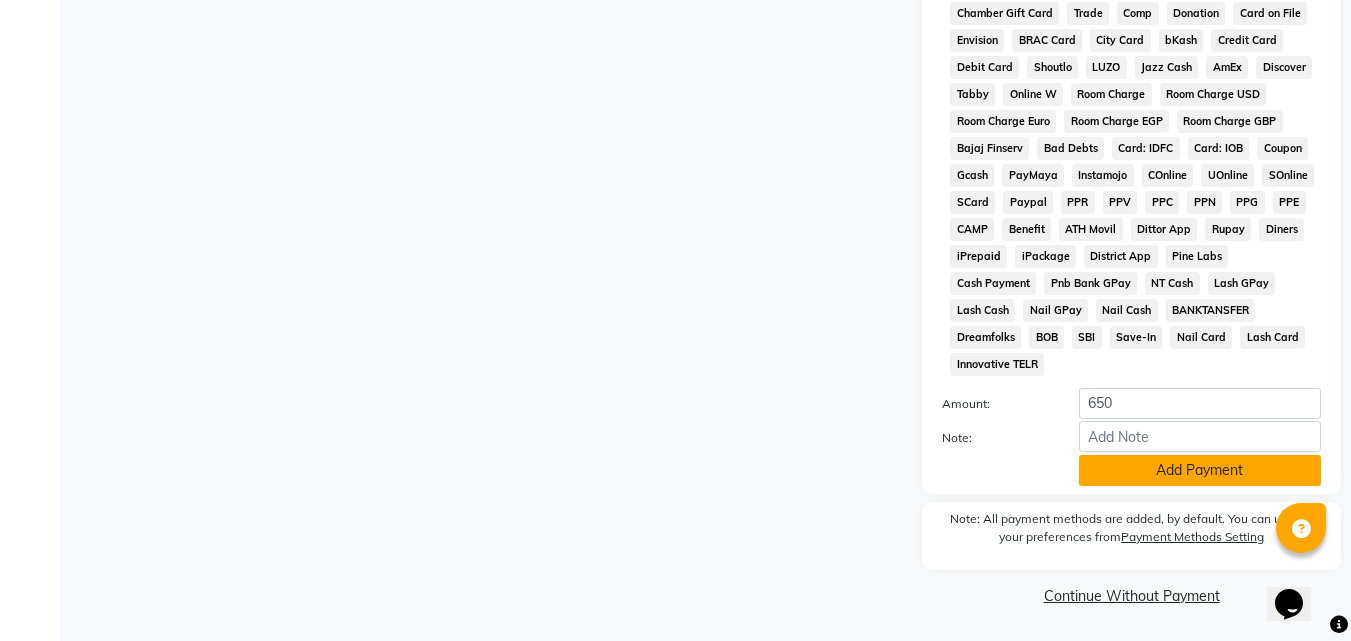 click on "Add Payment" 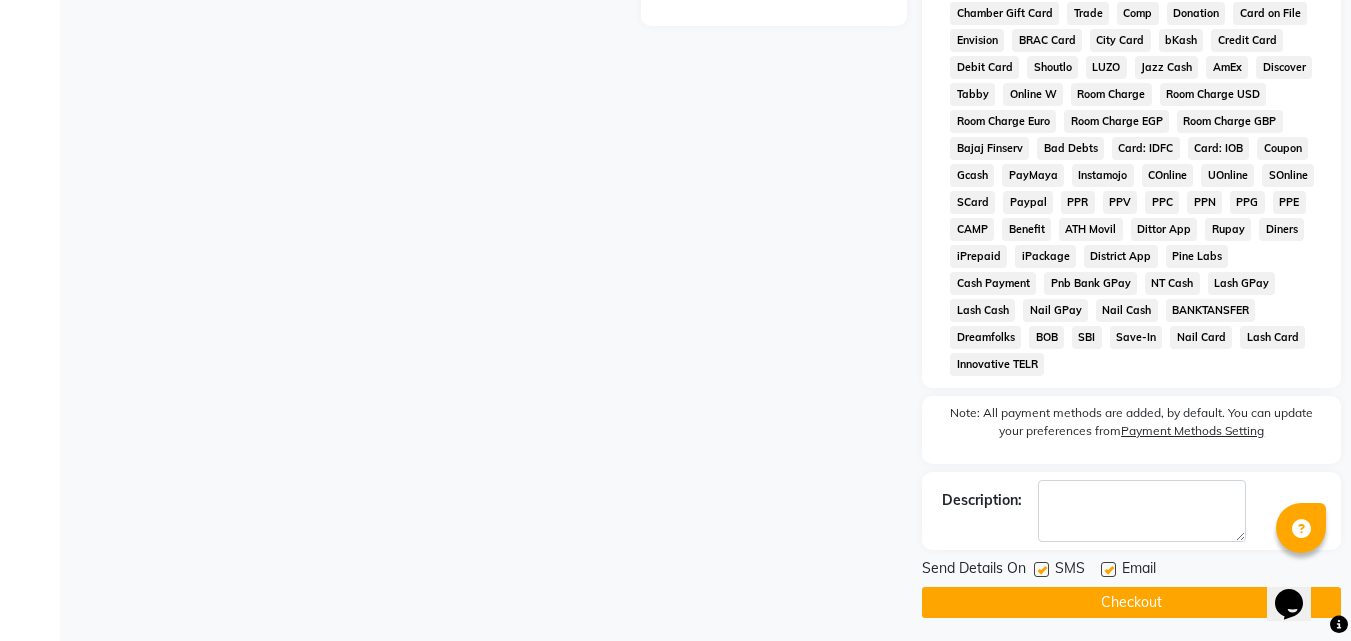 click 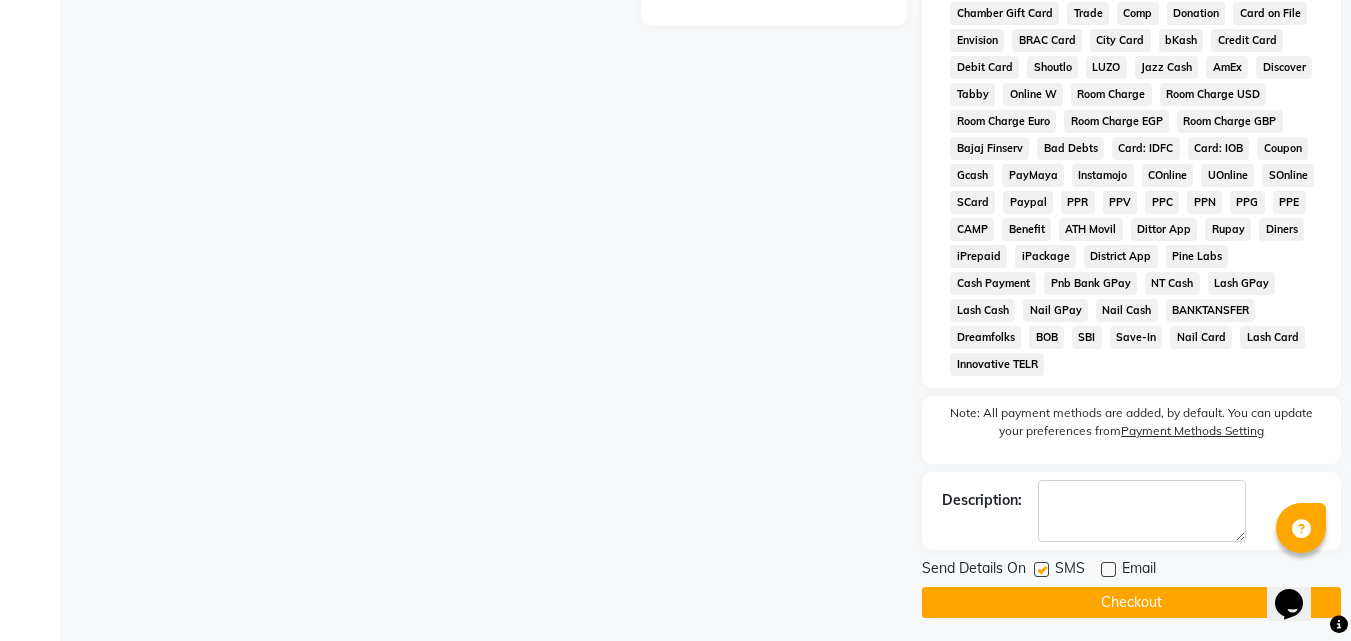 click on "Checkout" 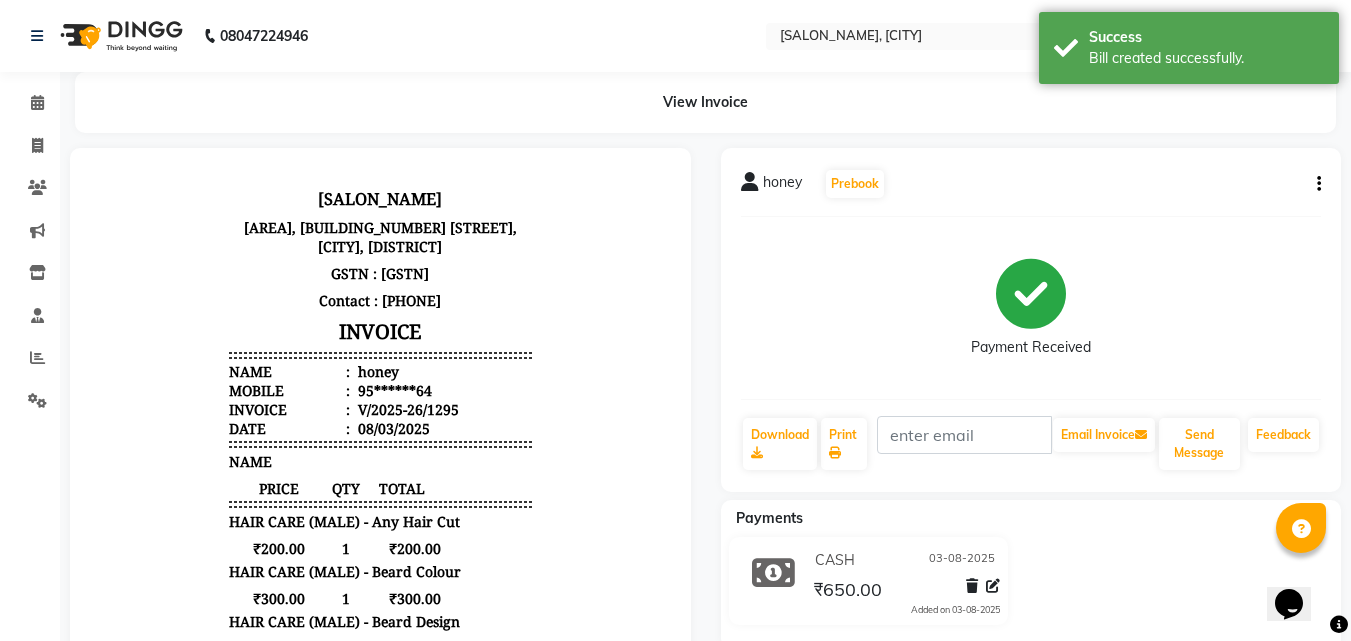 scroll, scrollTop: 0, scrollLeft: 0, axis: both 